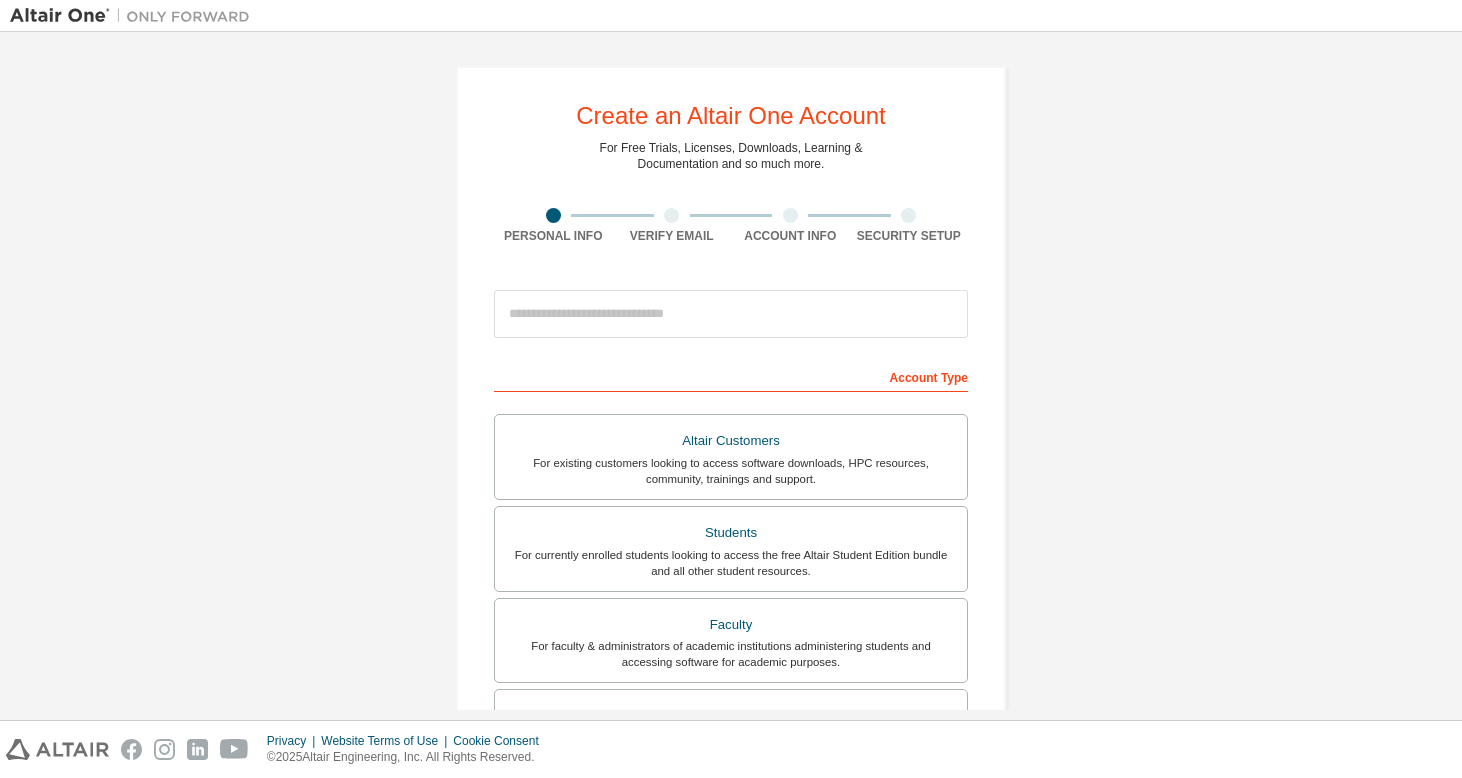 scroll, scrollTop: 0, scrollLeft: 0, axis: both 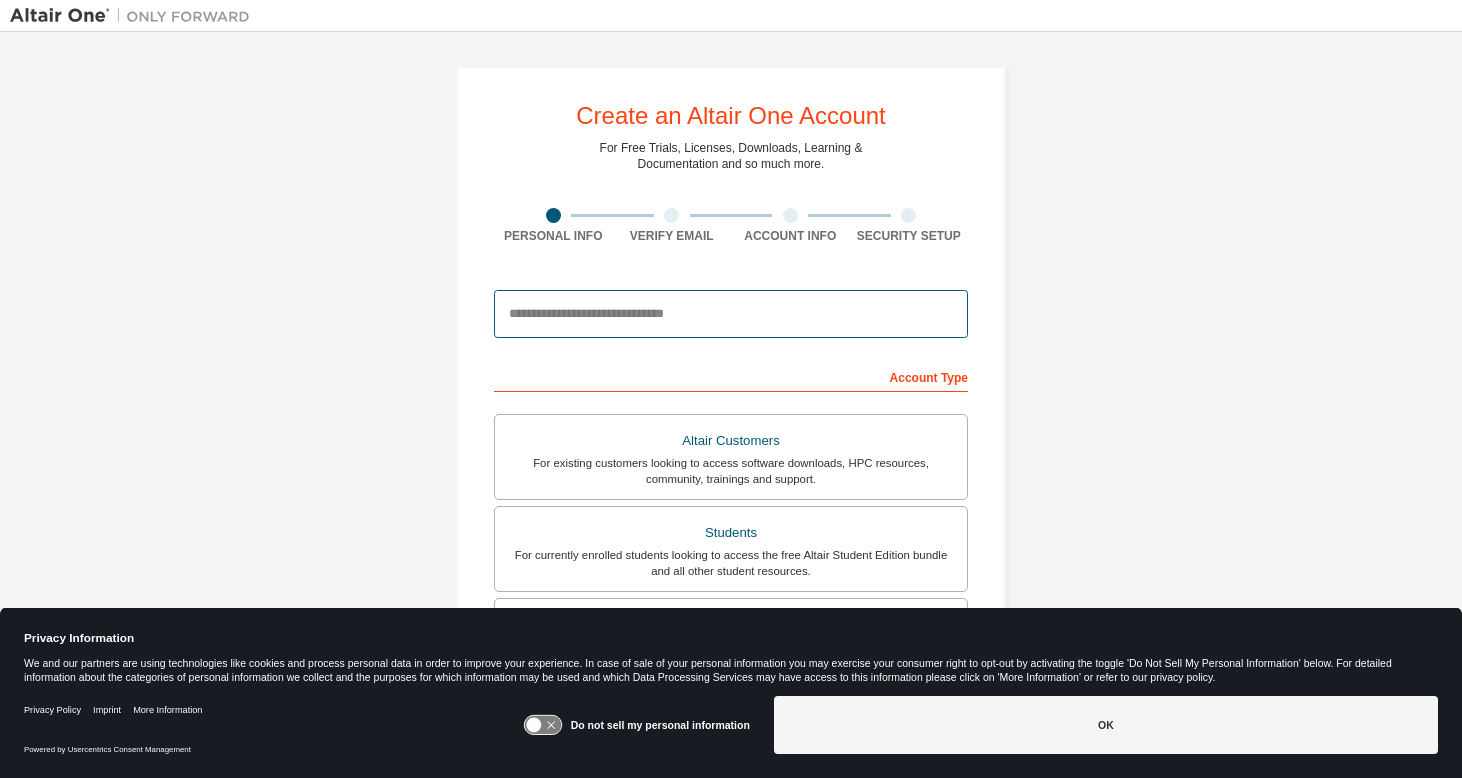 click at bounding box center [731, 314] 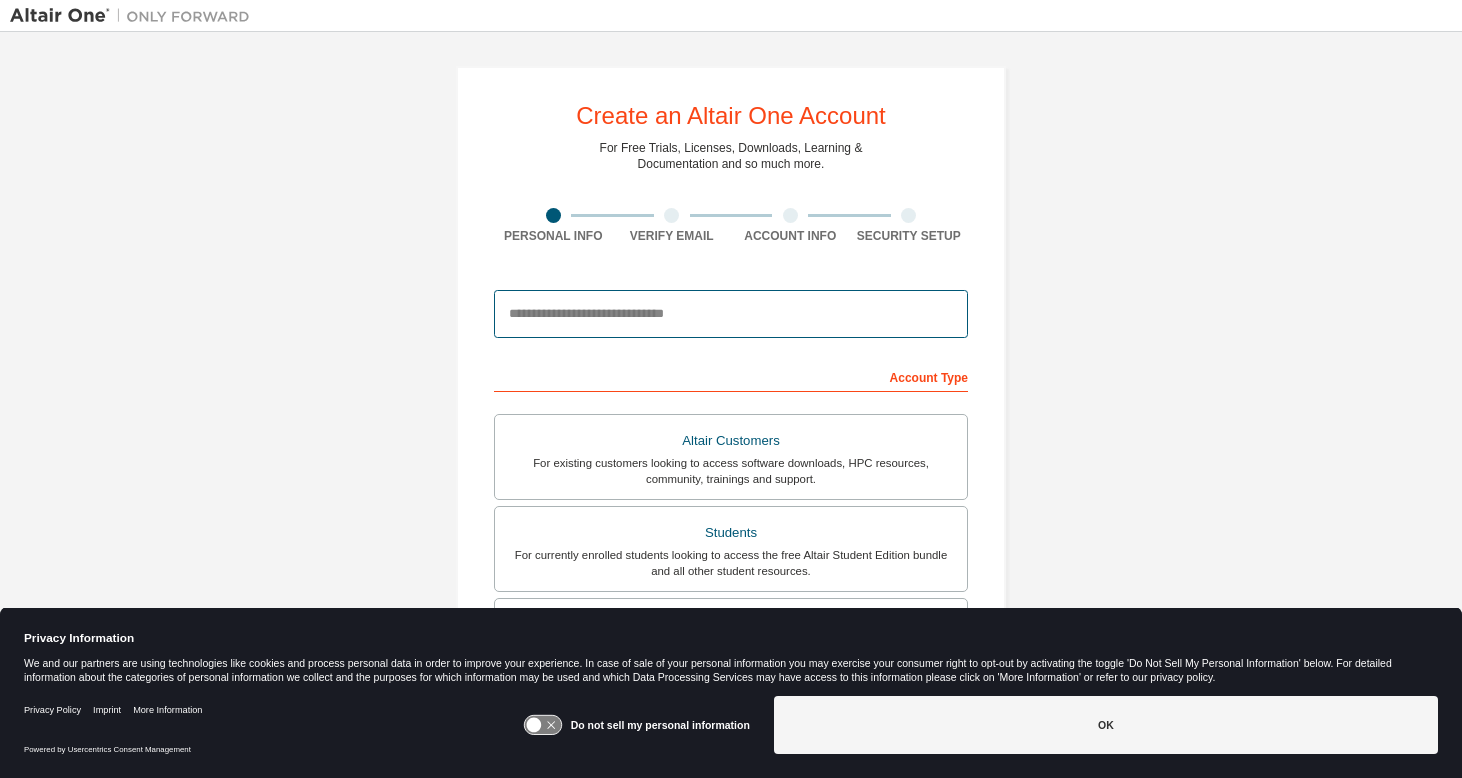 click at bounding box center [731, 314] 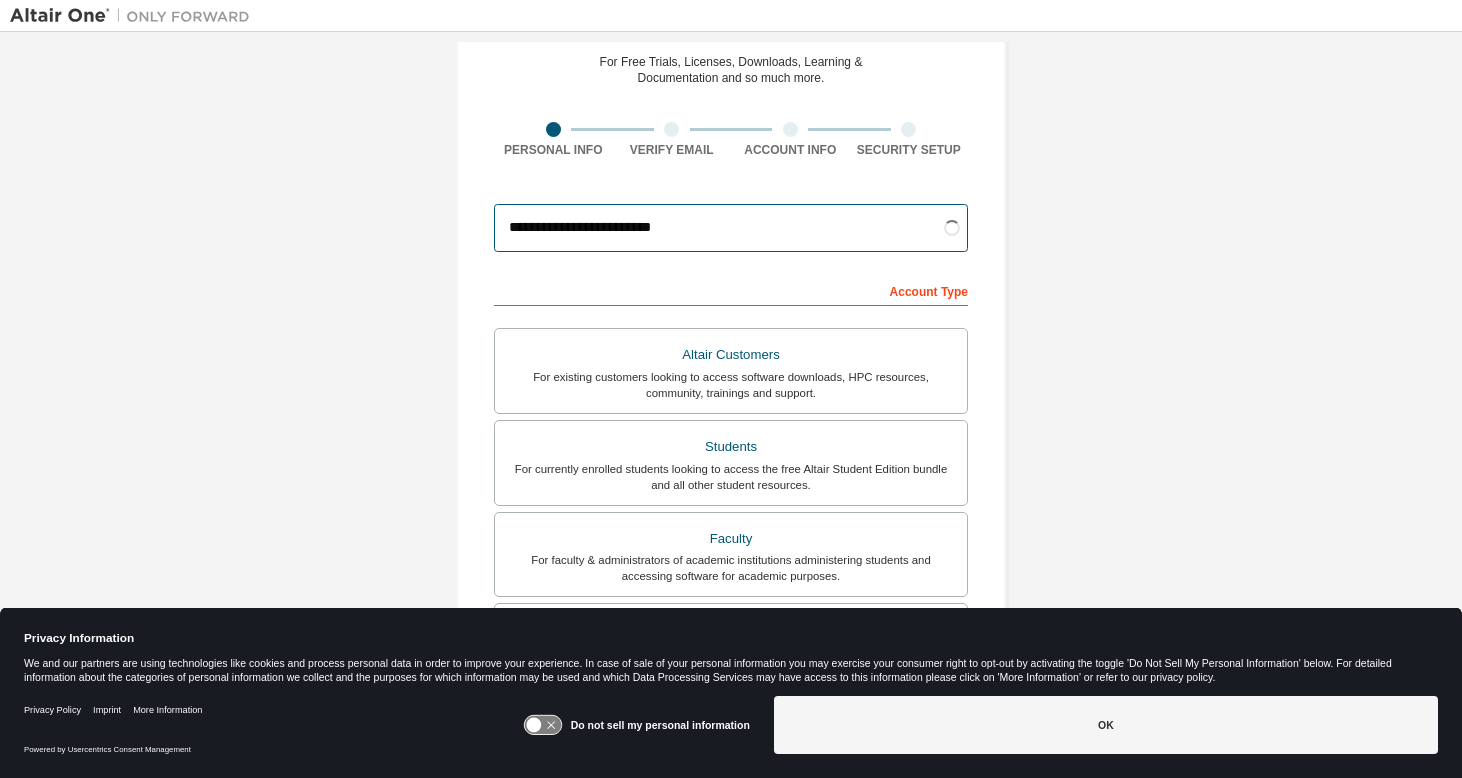 scroll, scrollTop: 107, scrollLeft: 0, axis: vertical 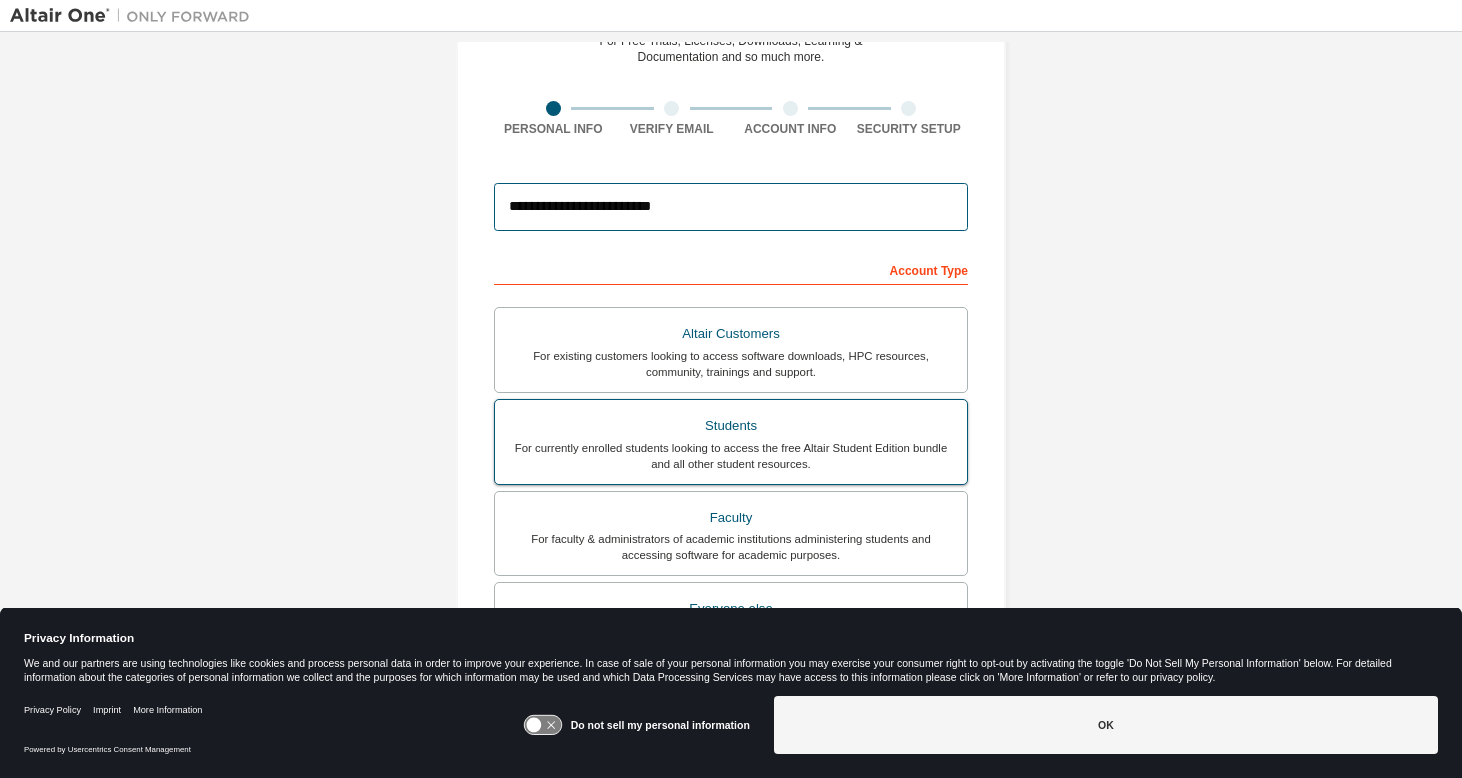 type on "**********" 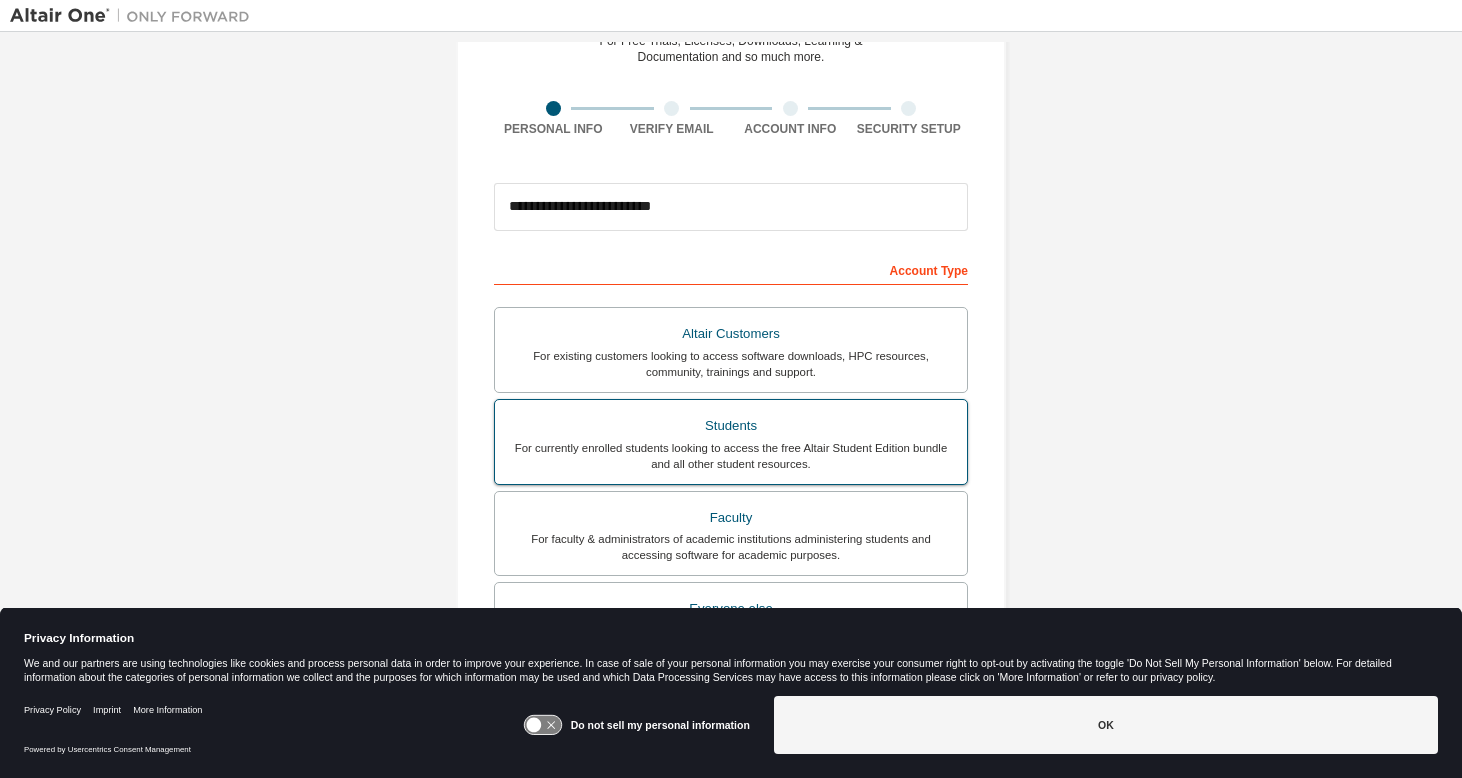 click on "For currently enrolled students looking to access the free Altair Student Edition bundle and all other student resources." at bounding box center (731, 456) 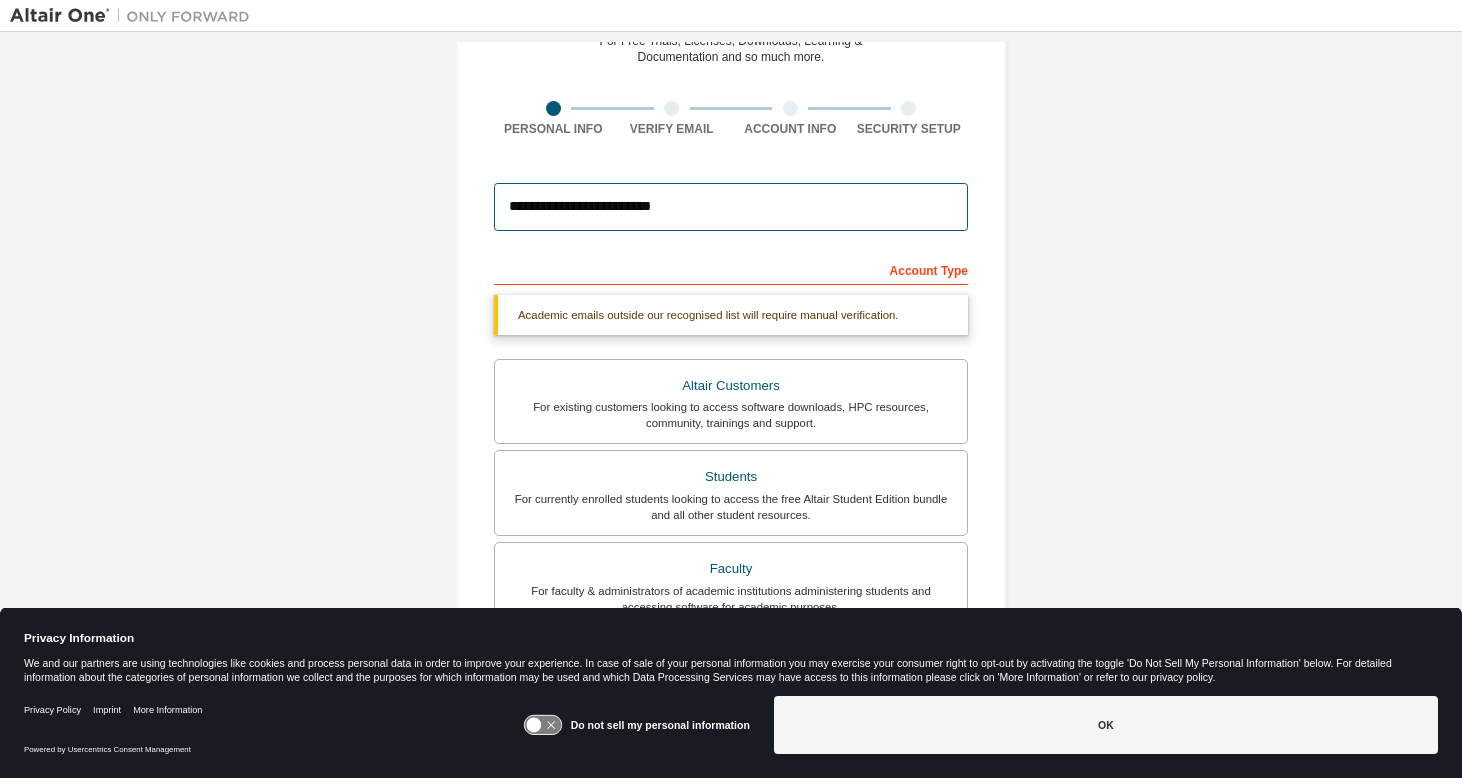click on "**********" at bounding box center [731, 207] 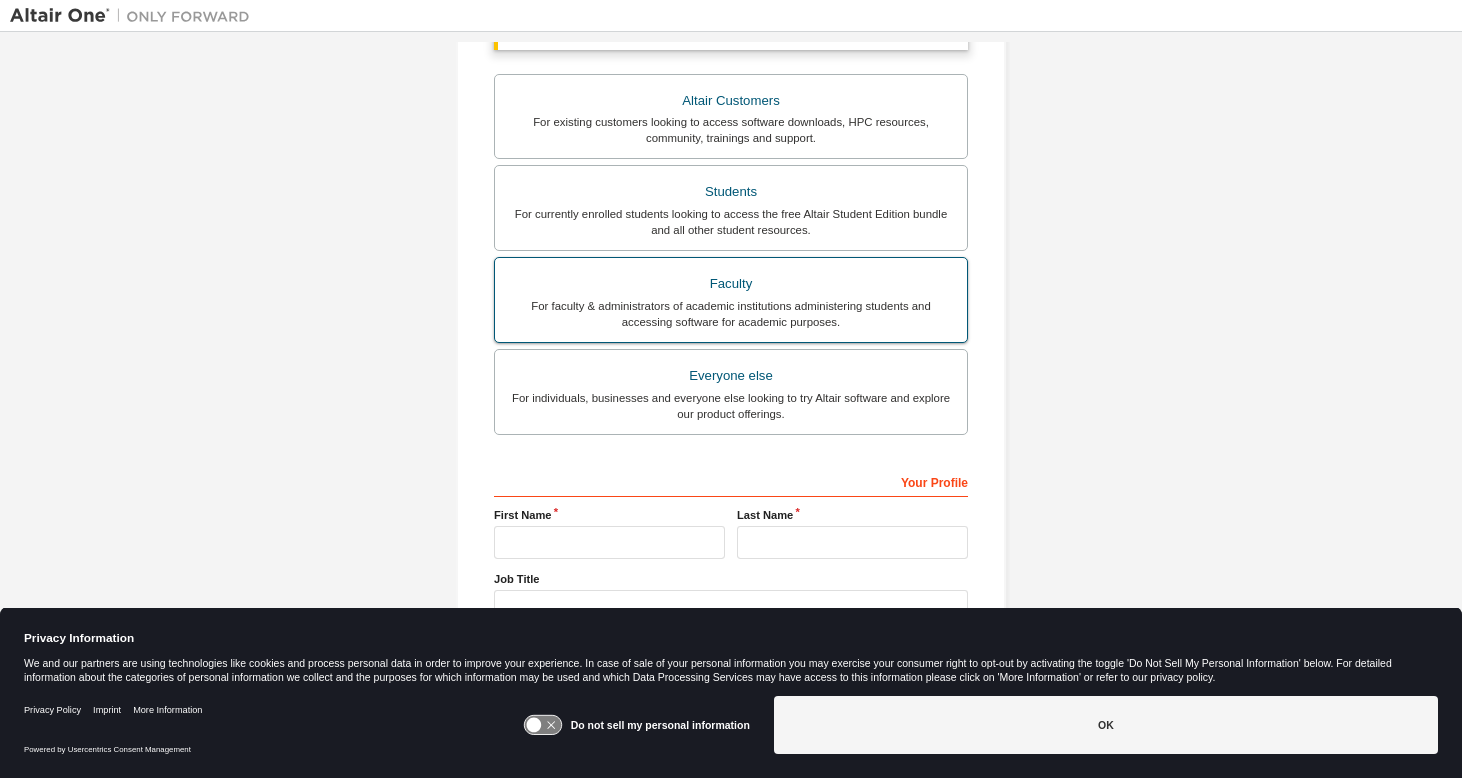 scroll, scrollTop: 443, scrollLeft: 0, axis: vertical 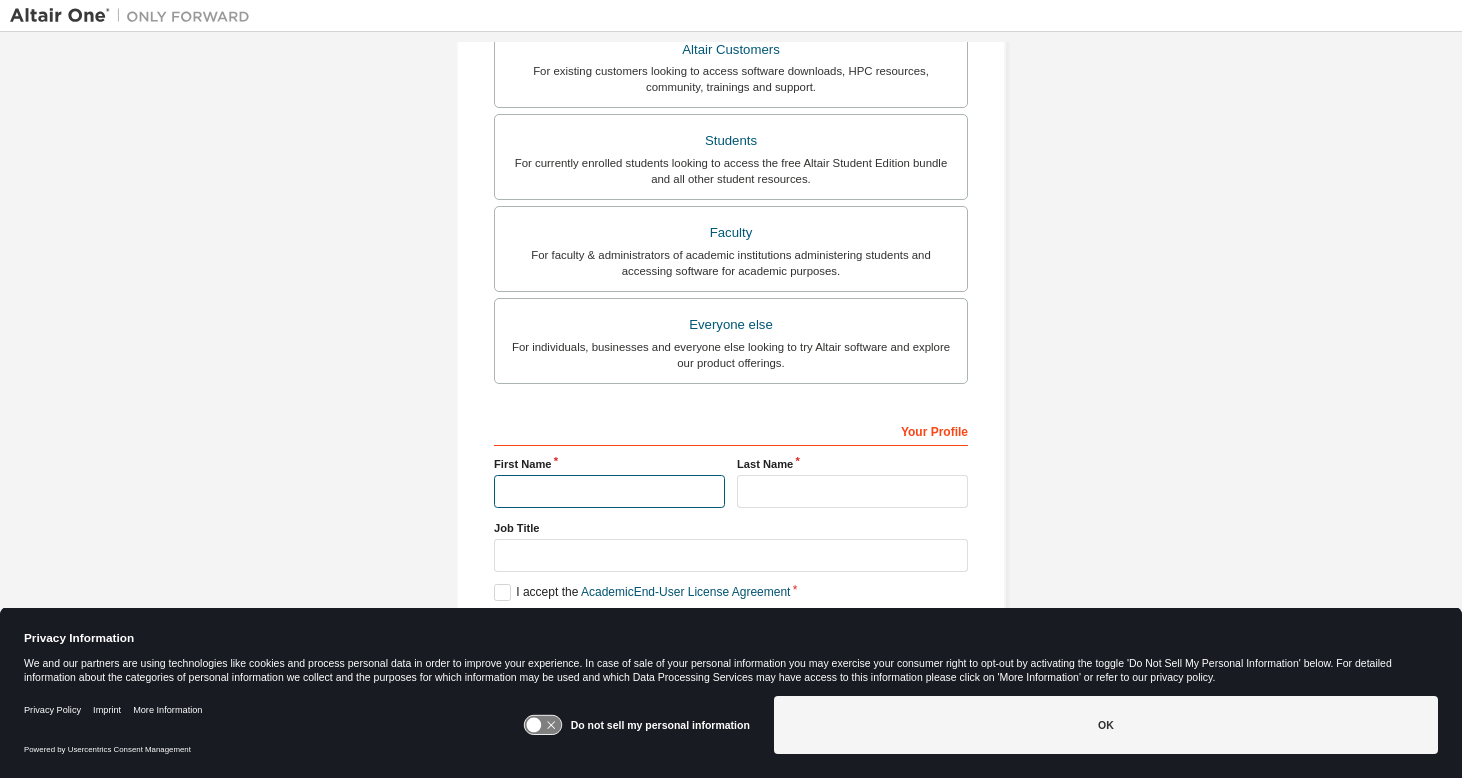 click at bounding box center (609, 491) 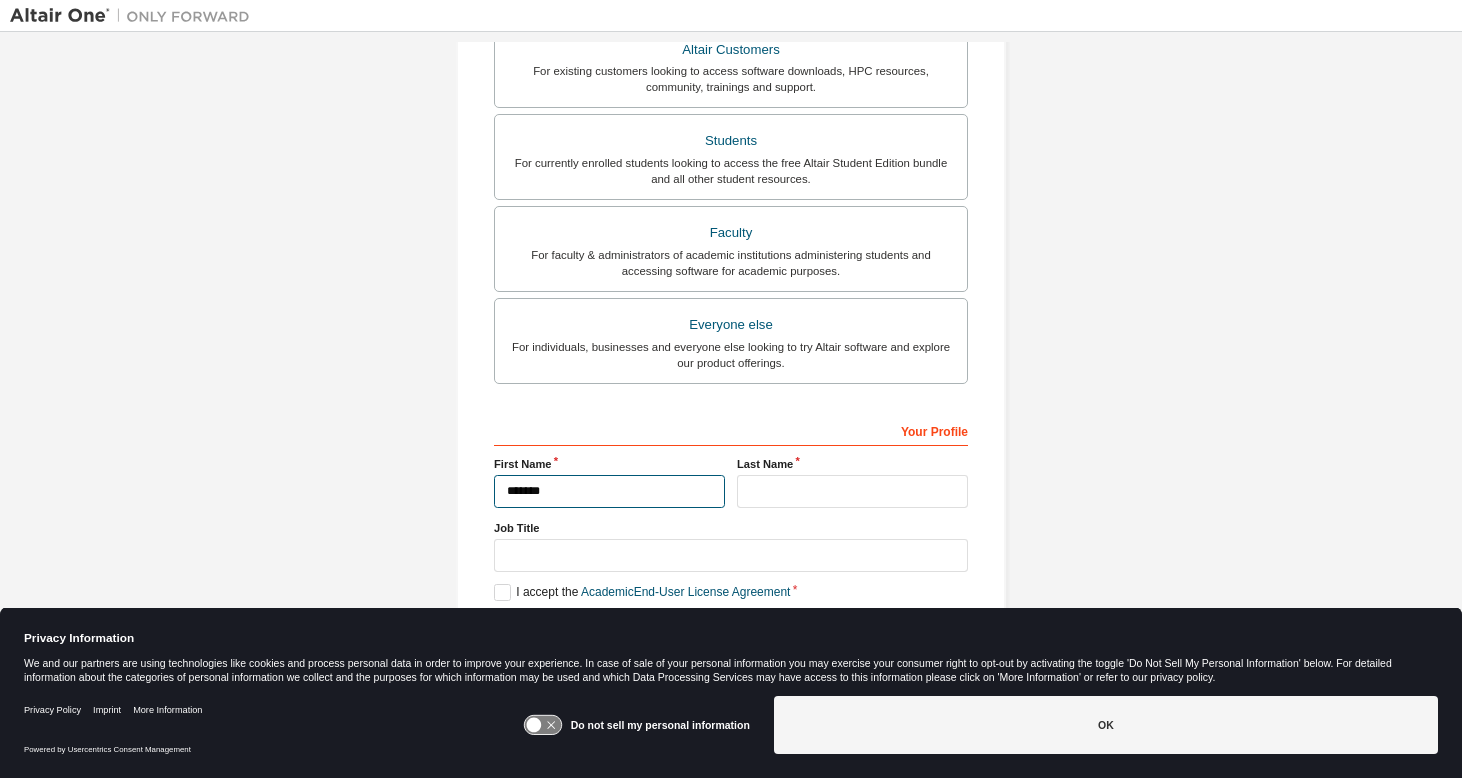 type on "*******" 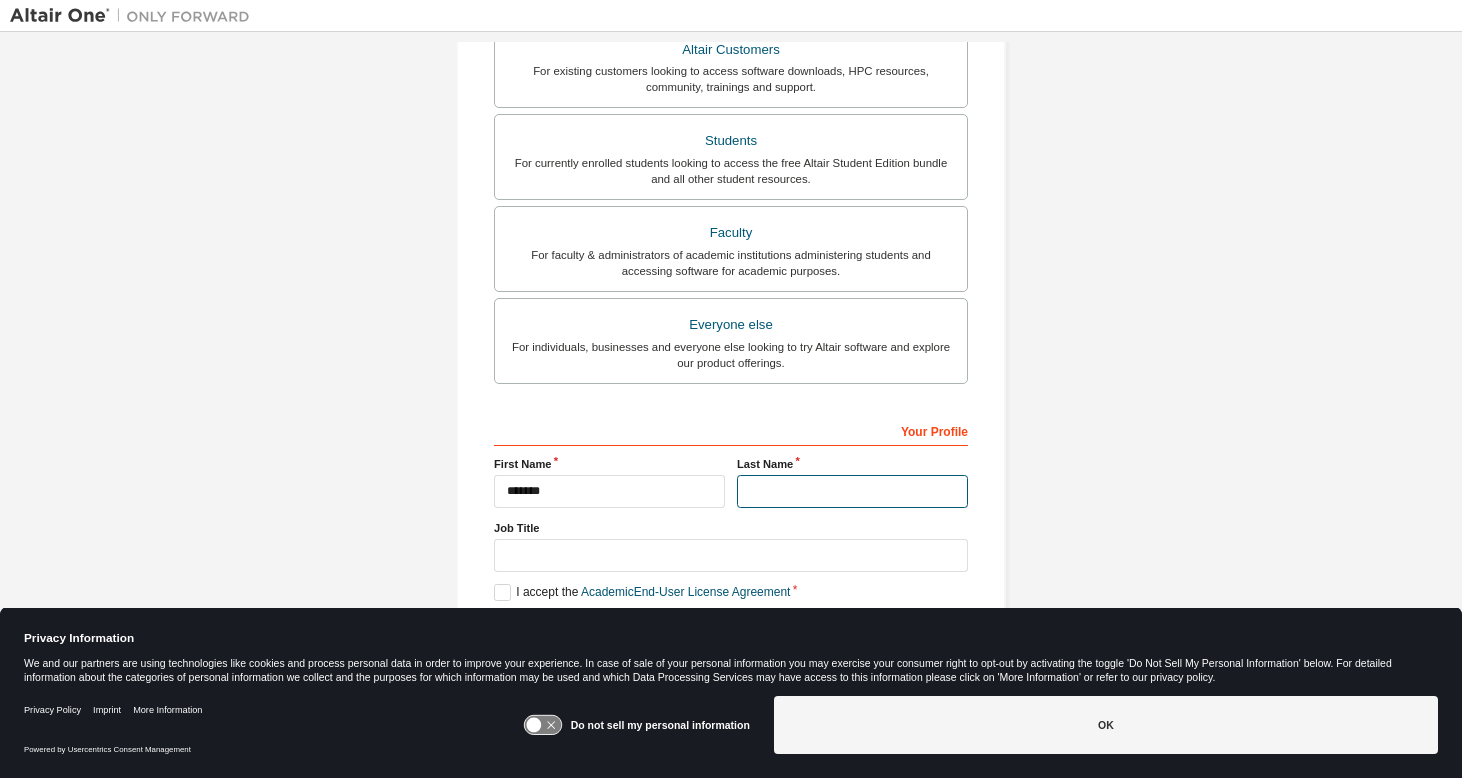click at bounding box center [852, 491] 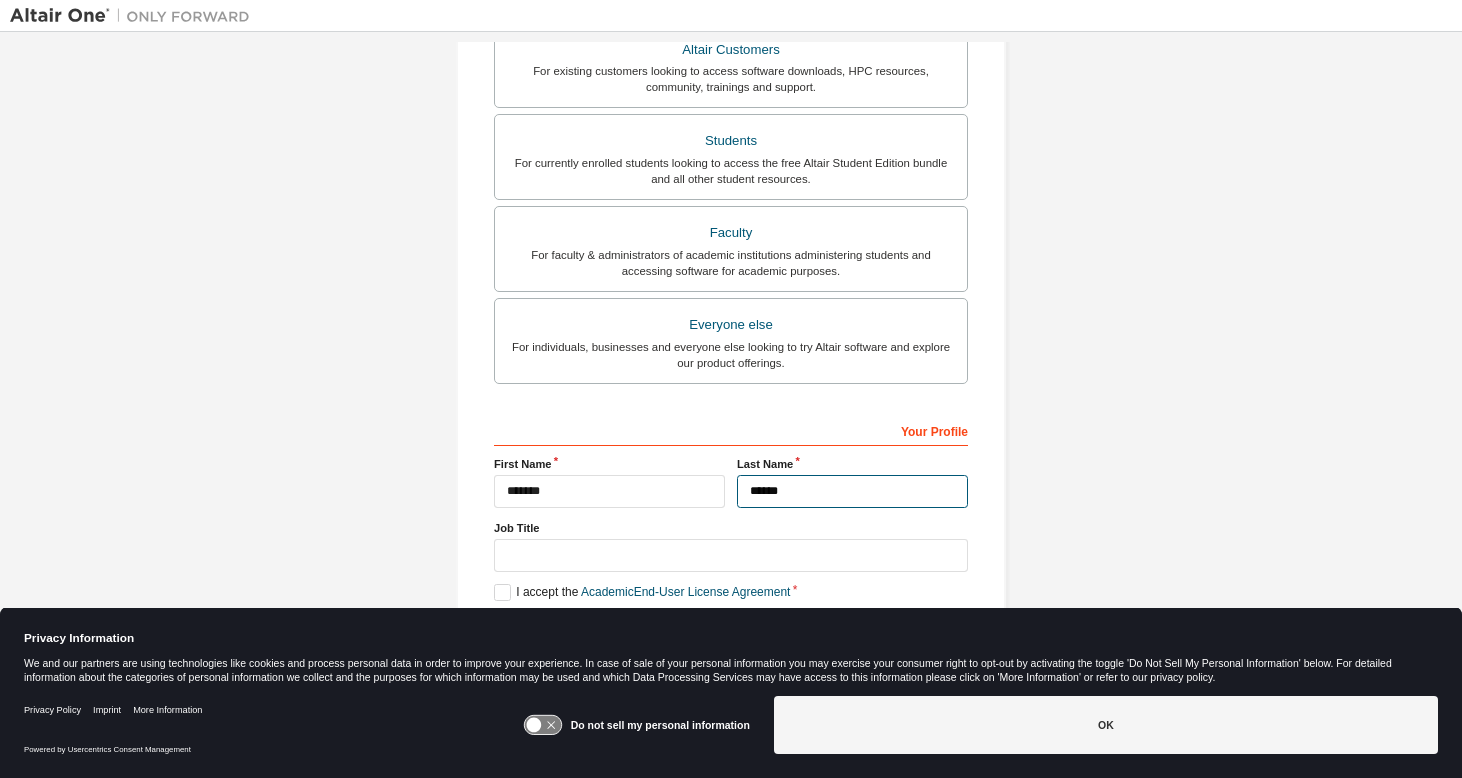 type on "******" 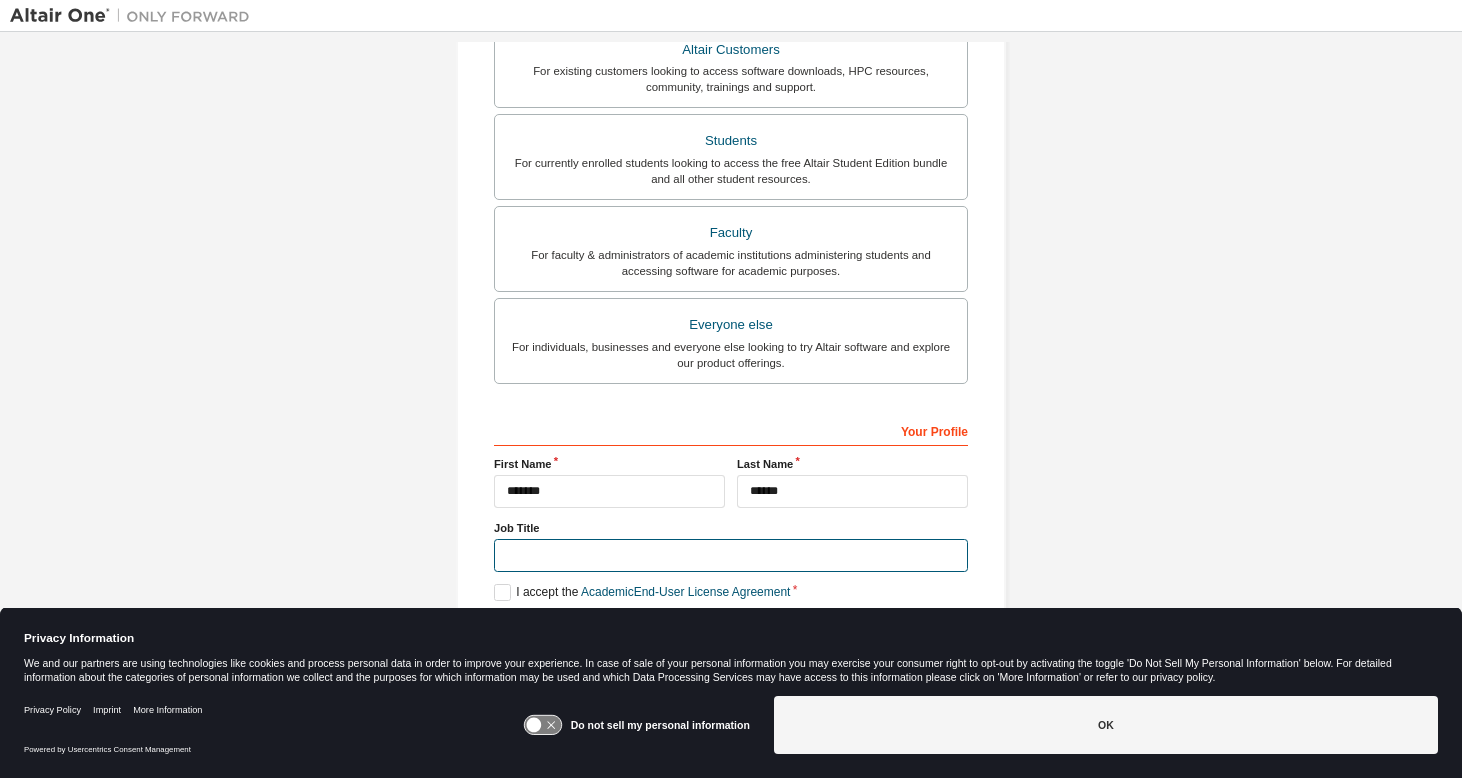 click at bounding box center (731, 555) 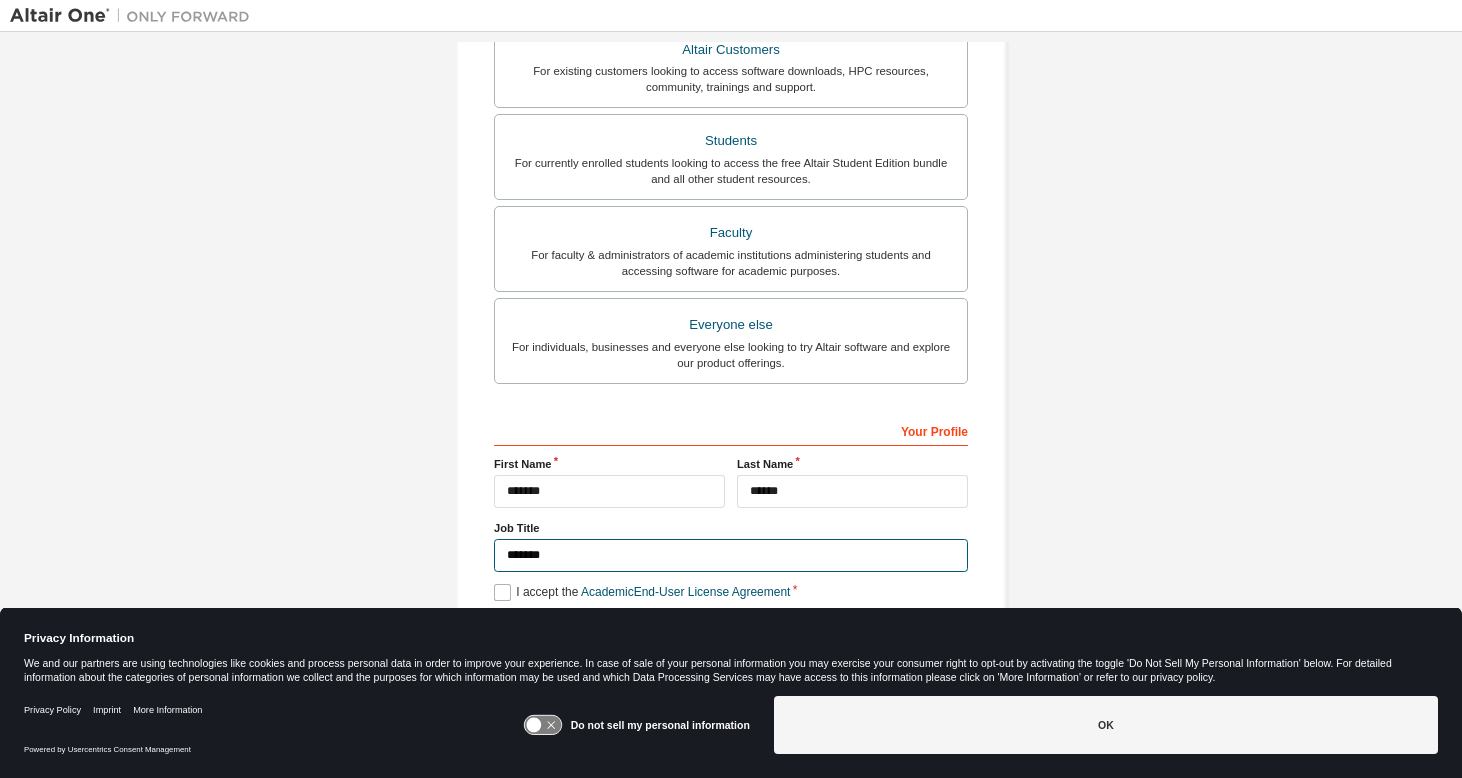 type on "*******" 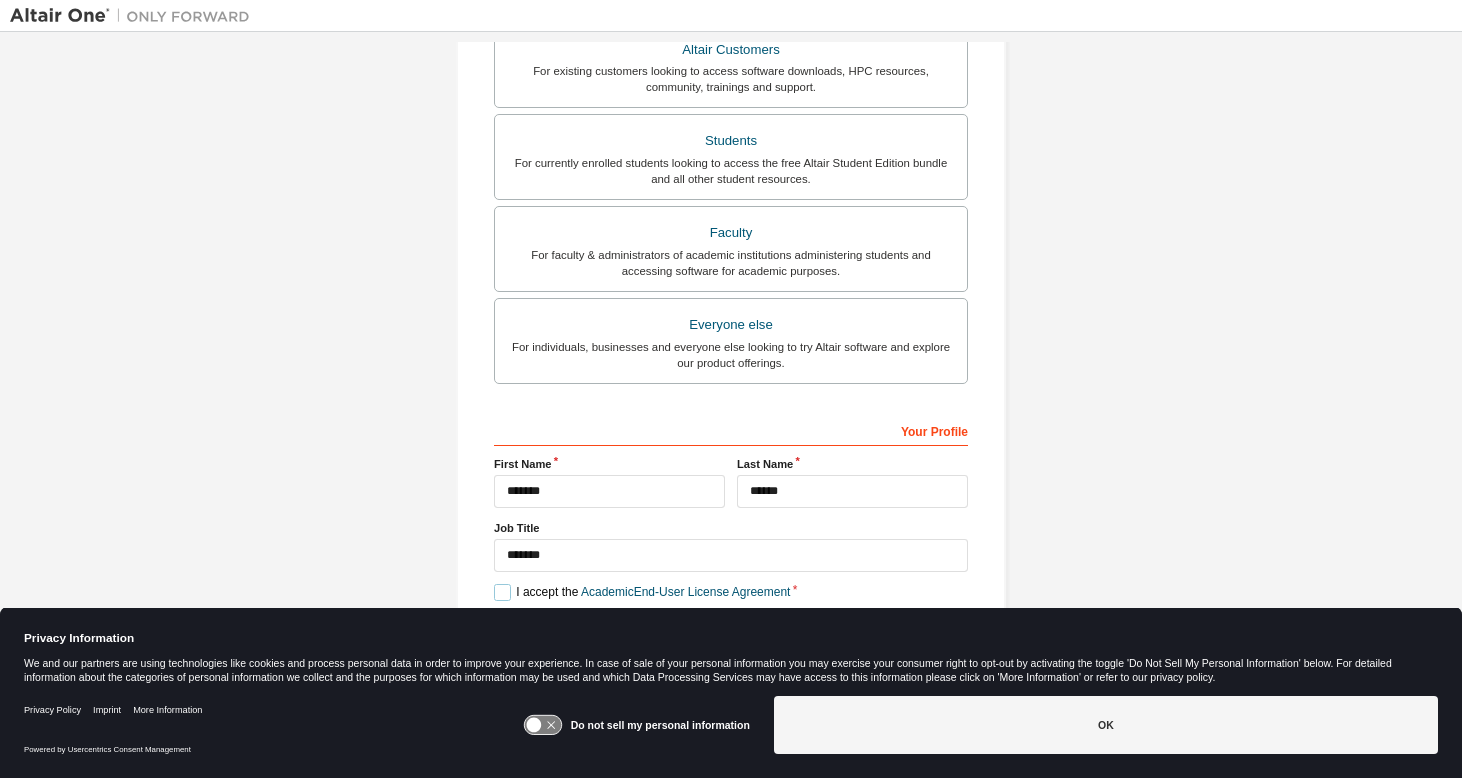 click on "I accept the   Academic   End-User License Agreement" at bounding box center (642, 592) 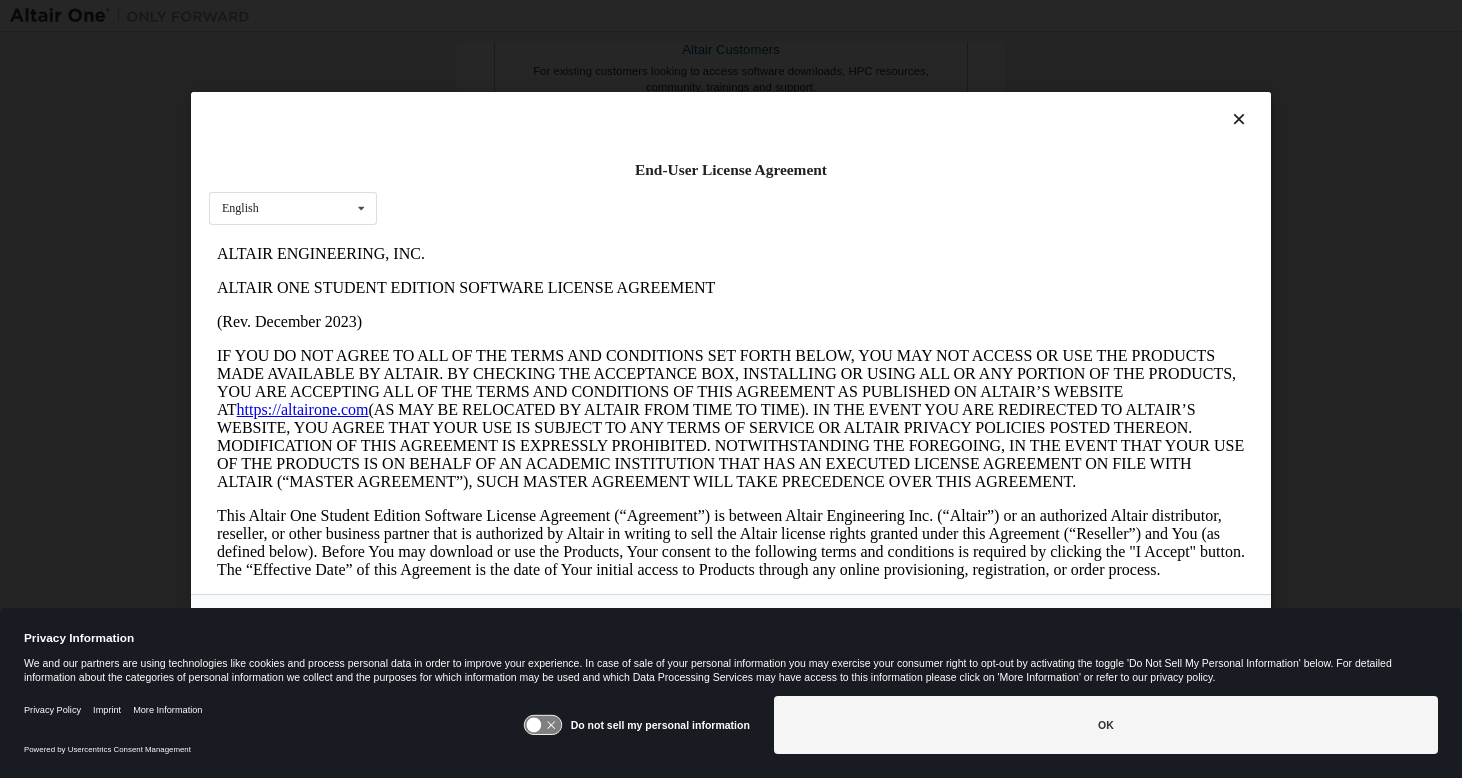 scroll, scrollTop: 0, scrollLeft: 0, axis: both 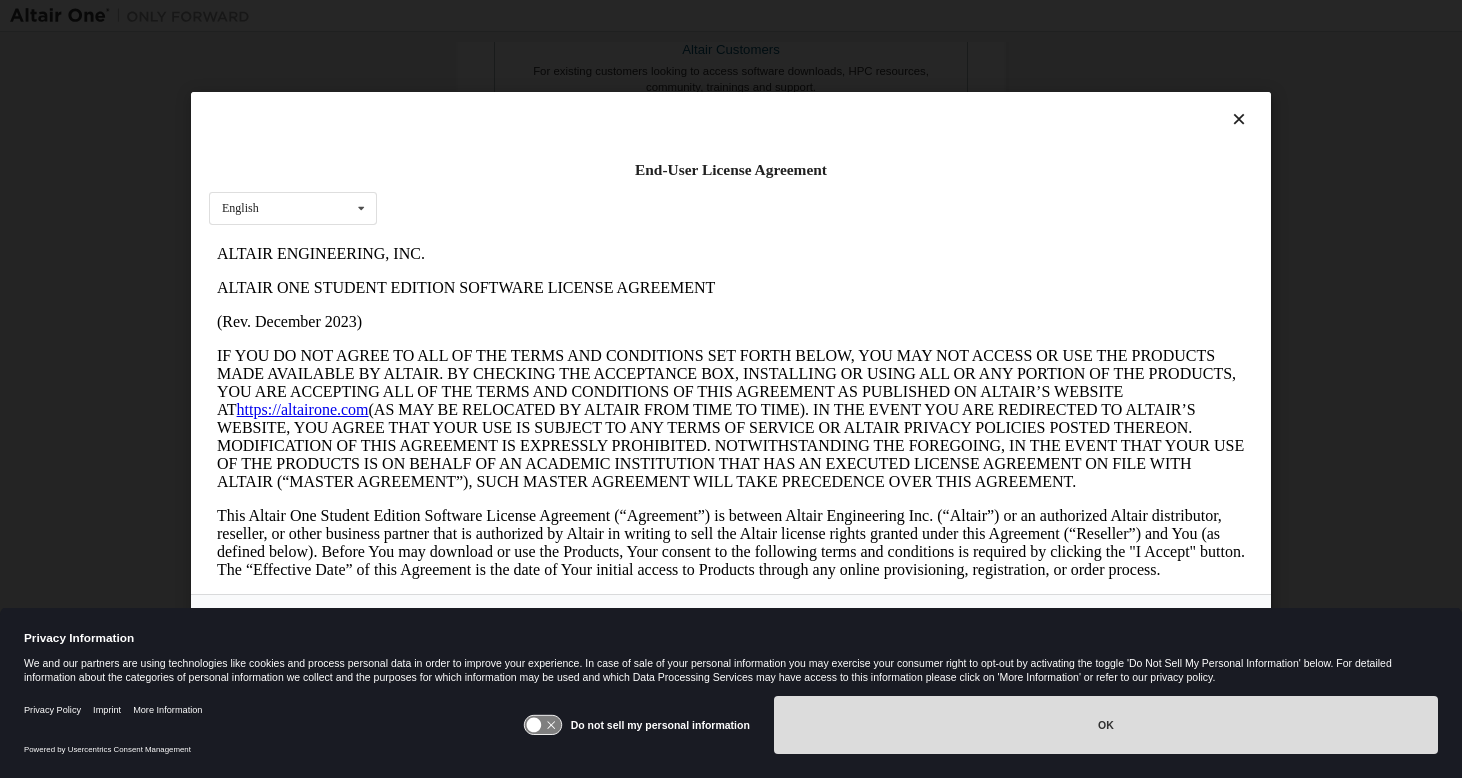 click on "OK" at bounding box center (1106, 725) 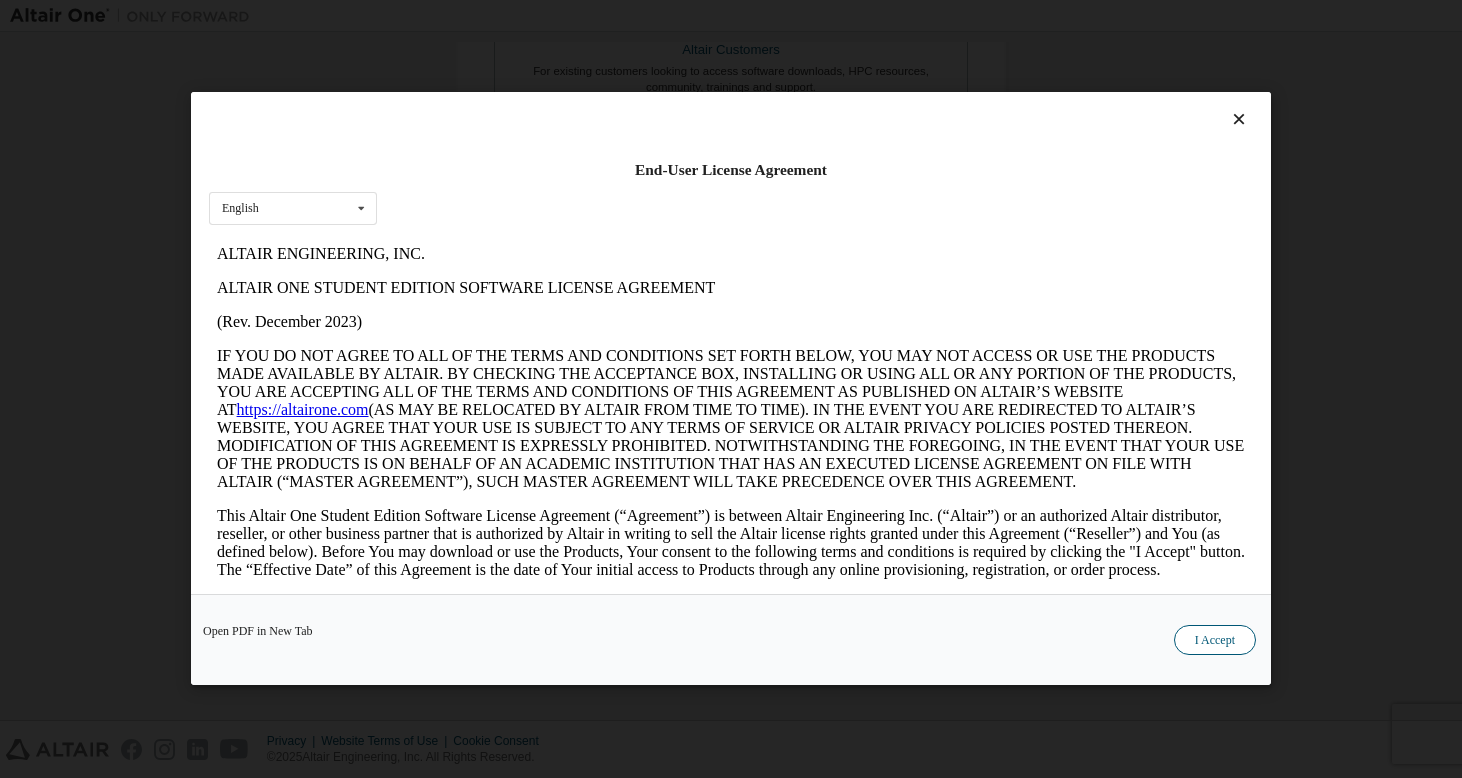 click on "I Accept" at bounding box center [1215, 641] 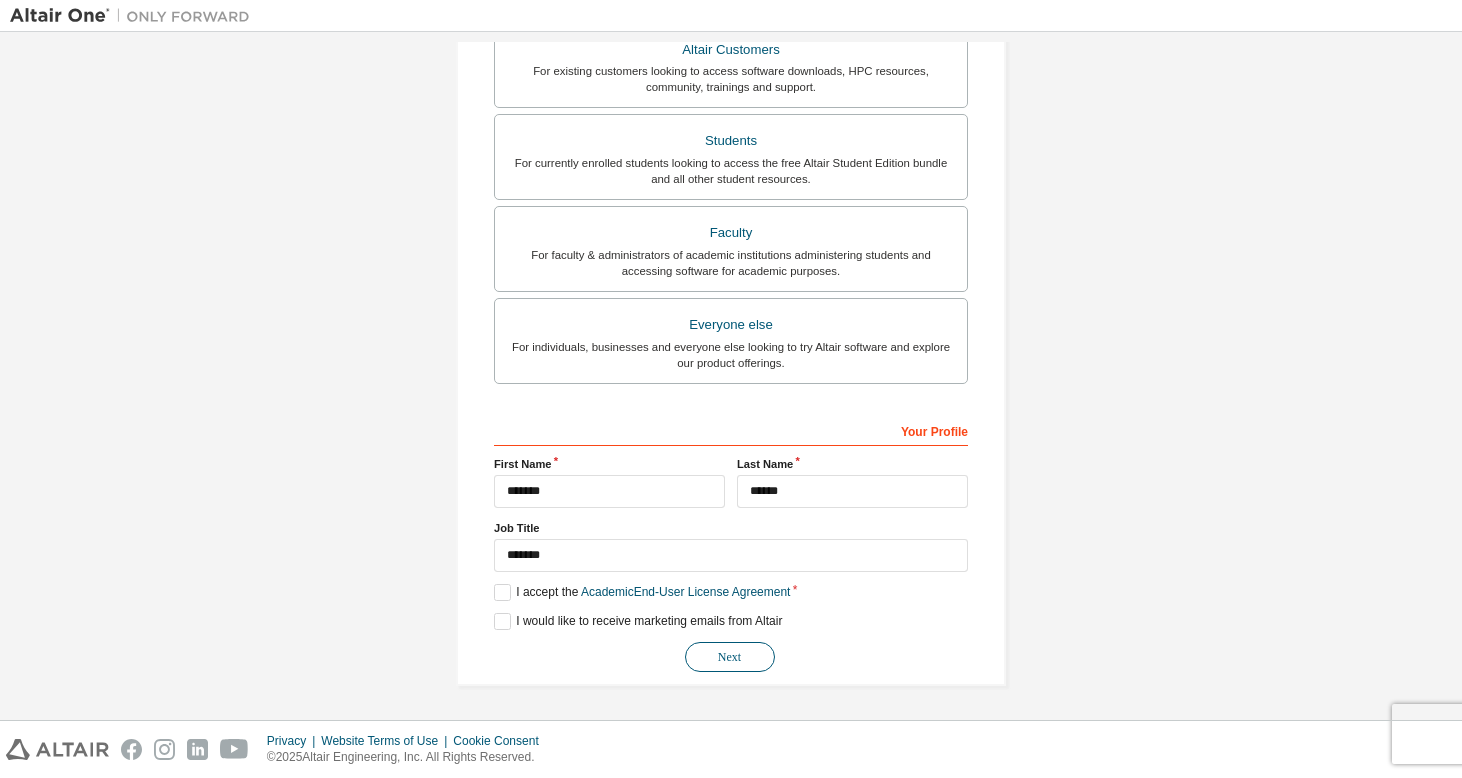 click on "Next" at bounding box center (730, 657) 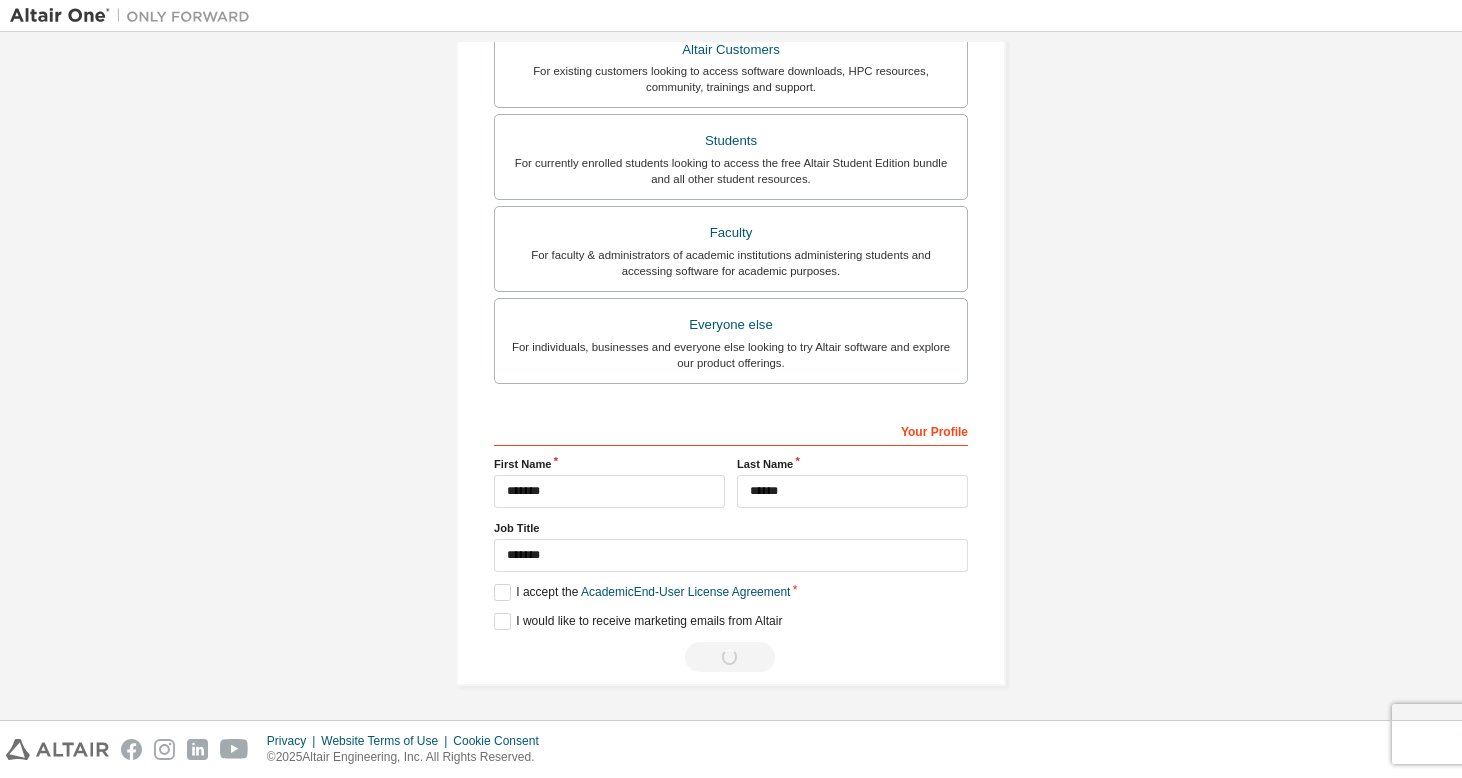 scroll, scrollTop: 0, scrollLeft: 0, axis: both 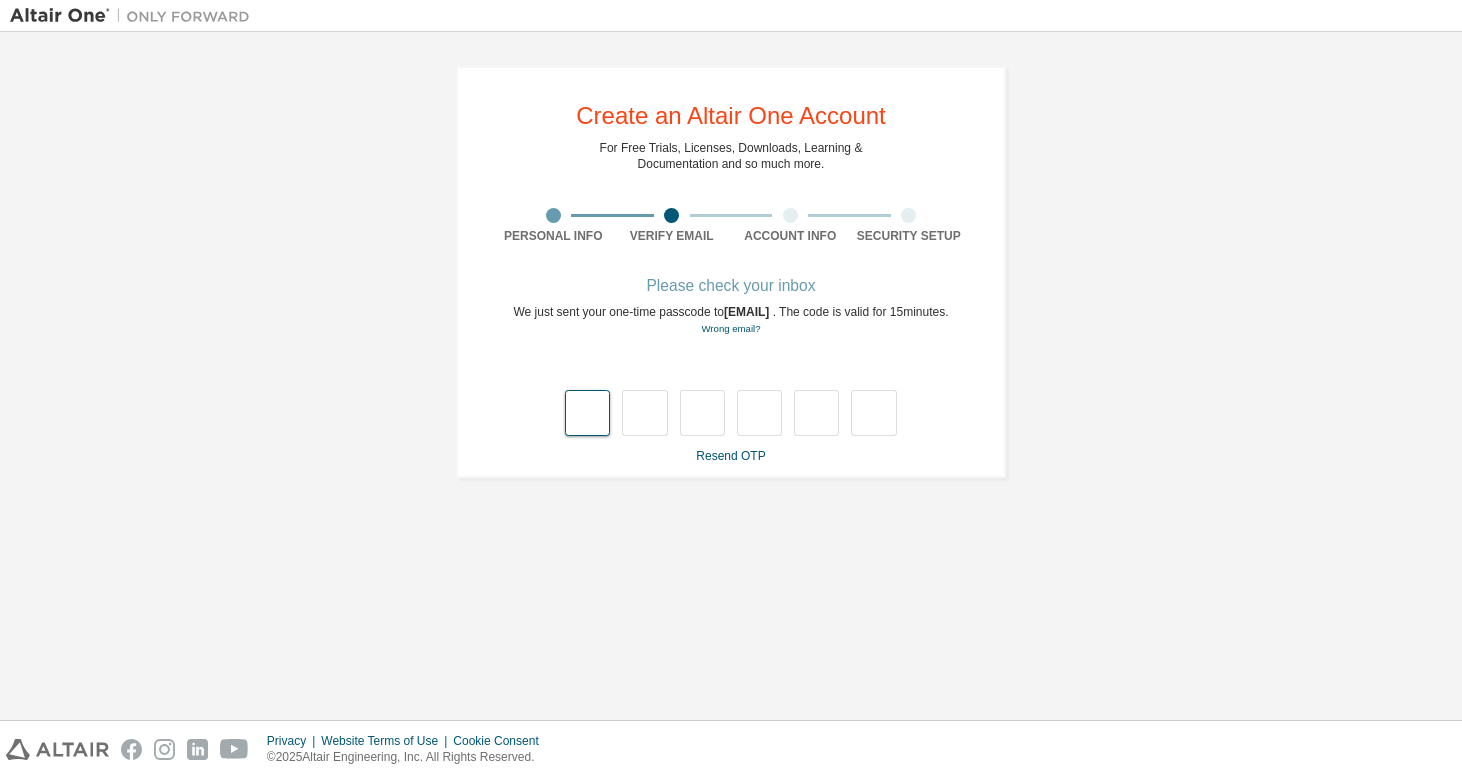 click at bounding box center [587, 413] 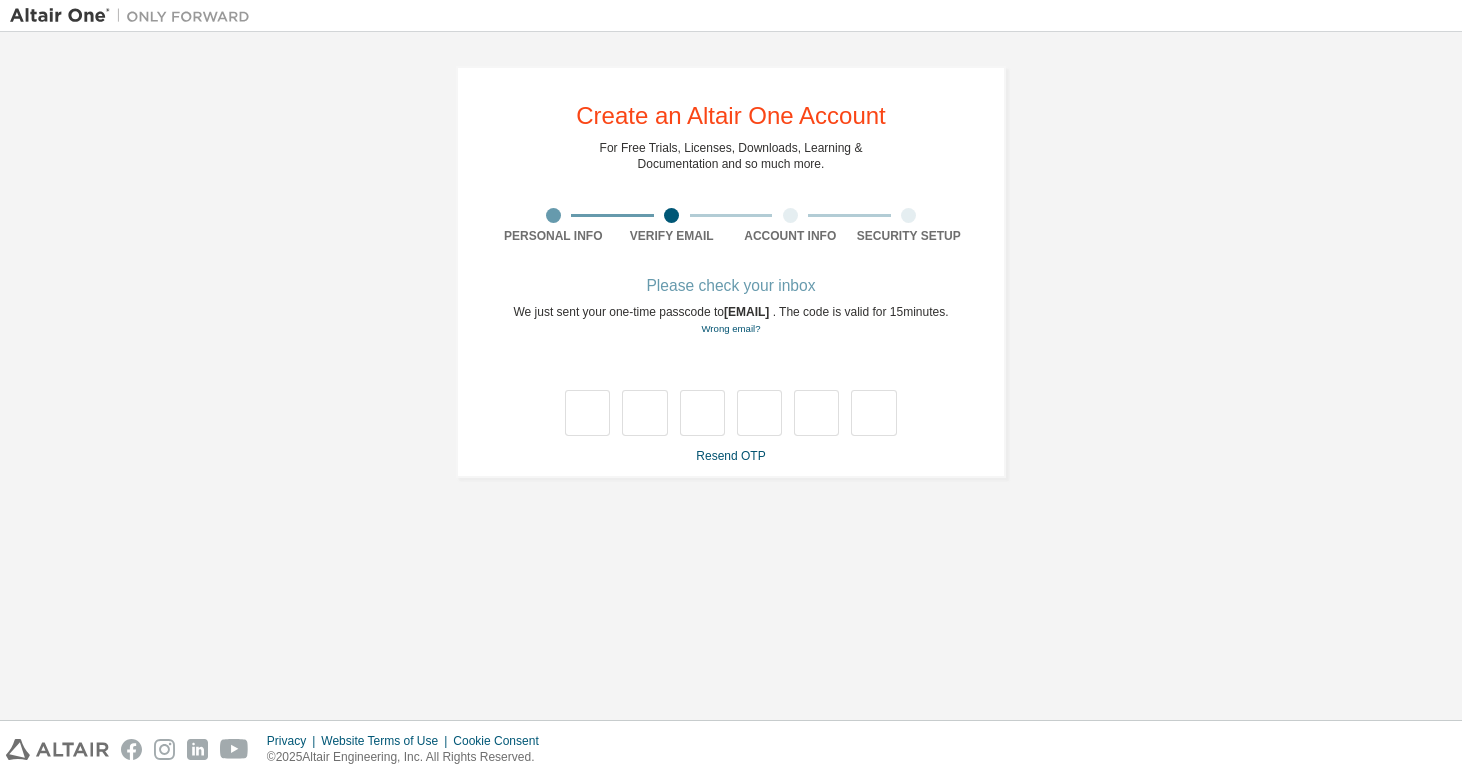 click on "We just sent your one-time passcode to  [EMAIL]   . The code is valid for   15  minutes. Wrong email?" at bounding box center [730, 320] 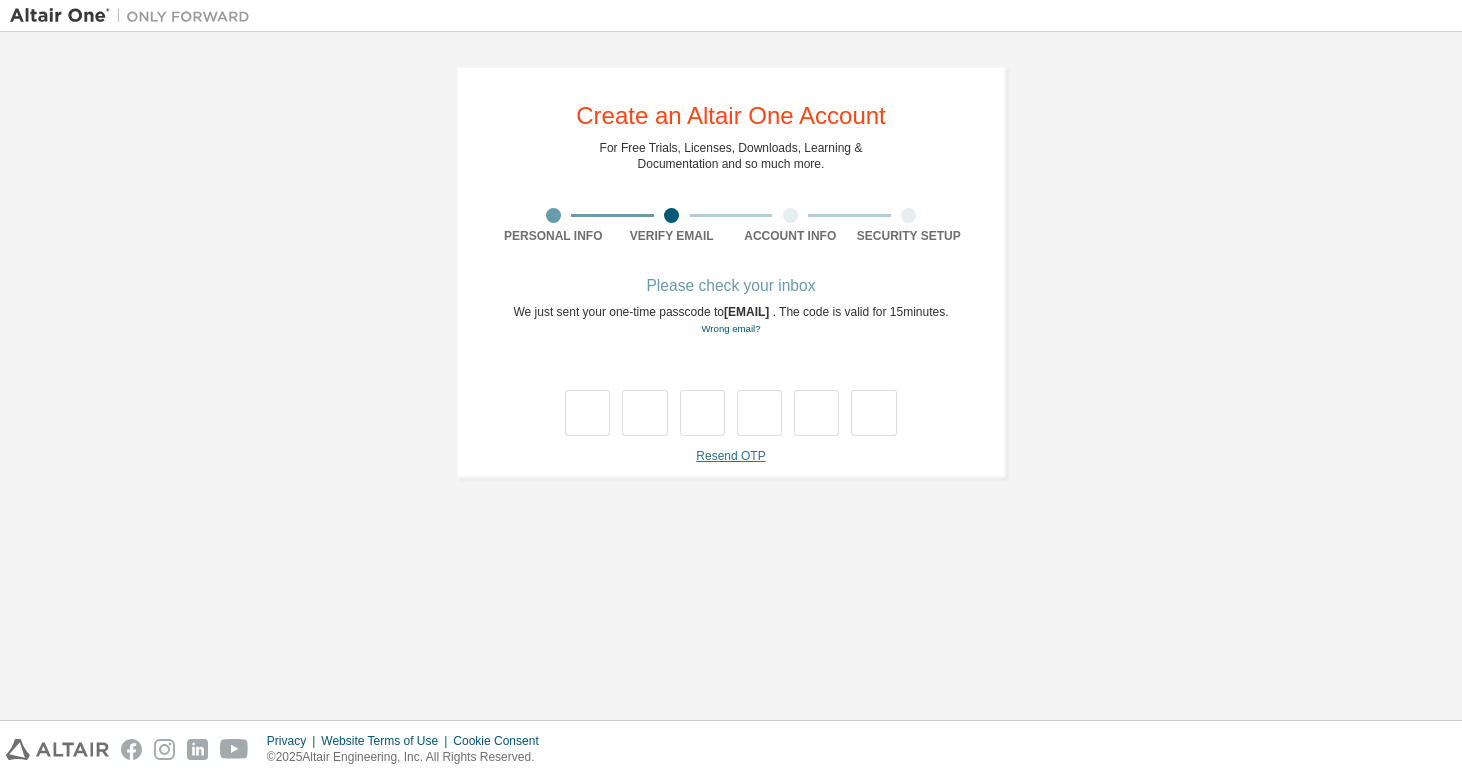 click on "Resend OTP" at bounding box center [730, 456] 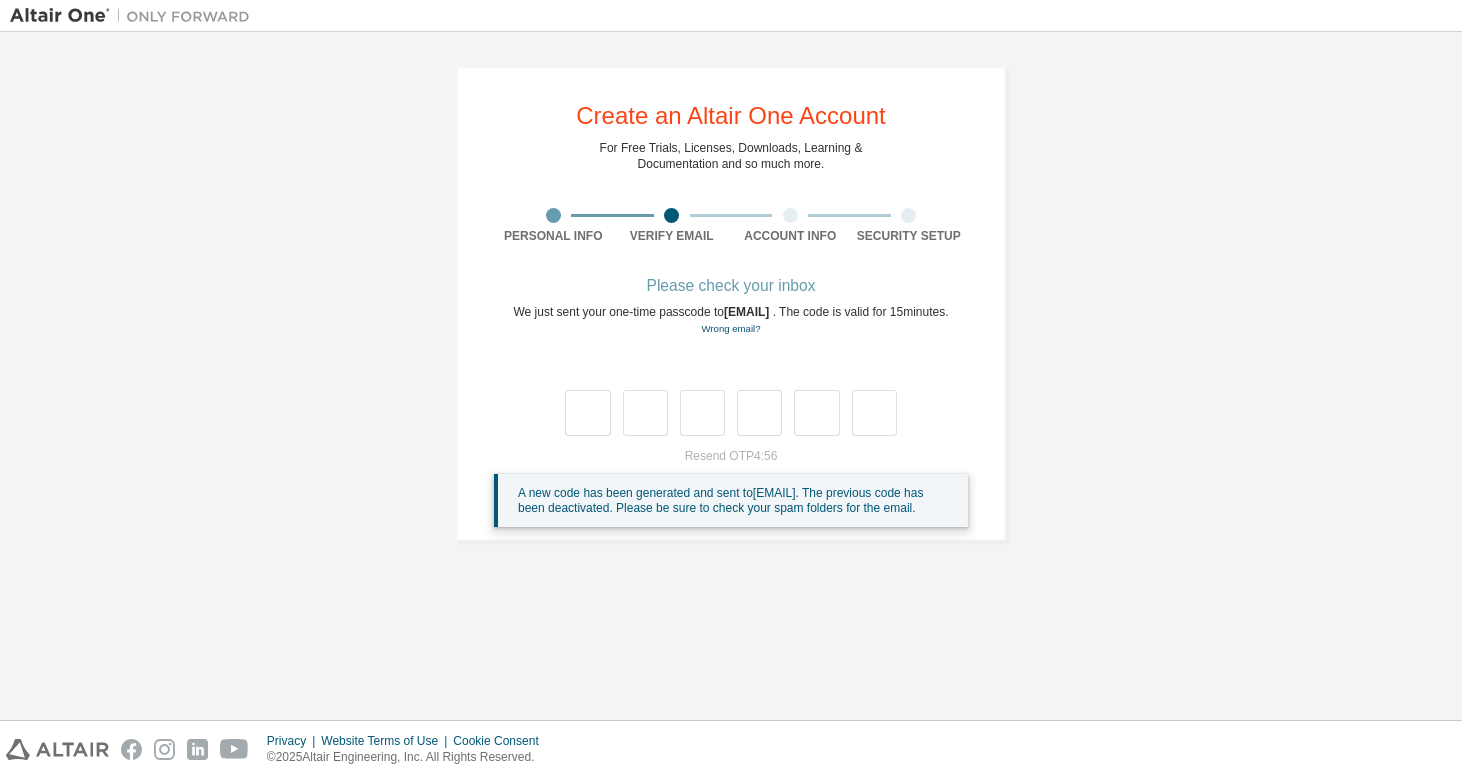 click on "We just sent your one-time passcode to  [EMAIL]   . The code is valid for   15  minutes. Wrong email?" at bounding box center (731, 320) 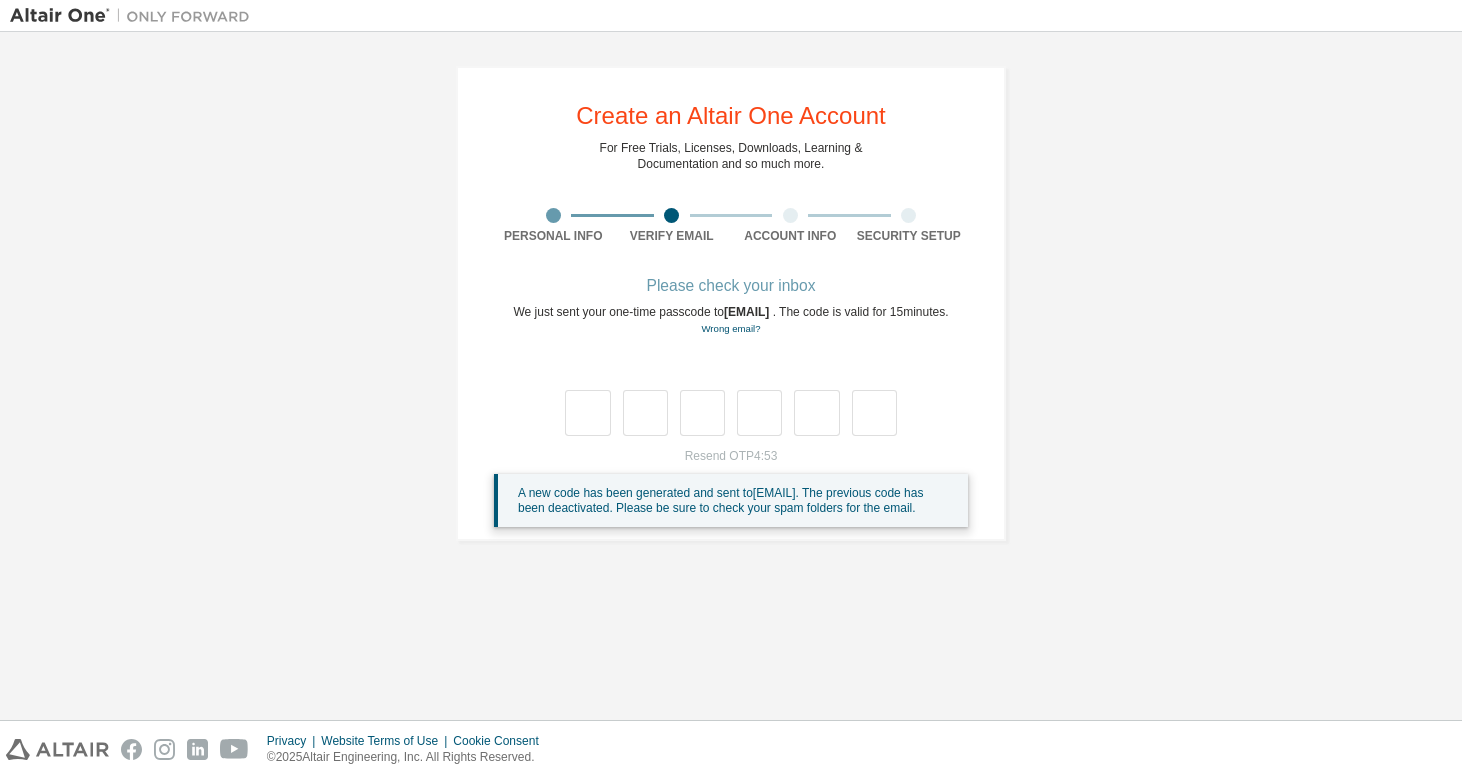 click on "We just sent your one-time passcode to  [EMAIL]   . The code is valid for   15  minutes. Wrong email?" at bounding box center [731, 320] 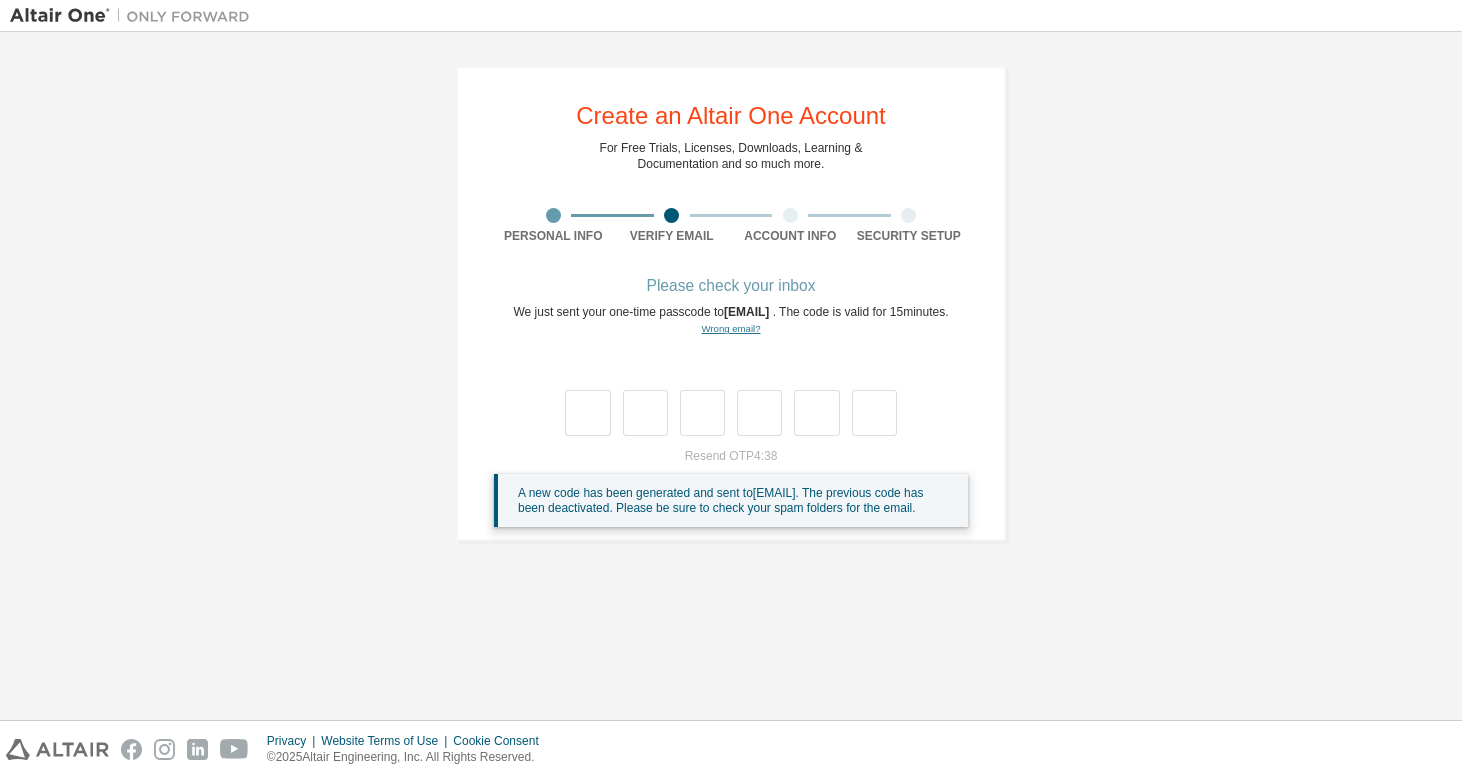 click on "Wrong email?" at bounding box center [730, 328] 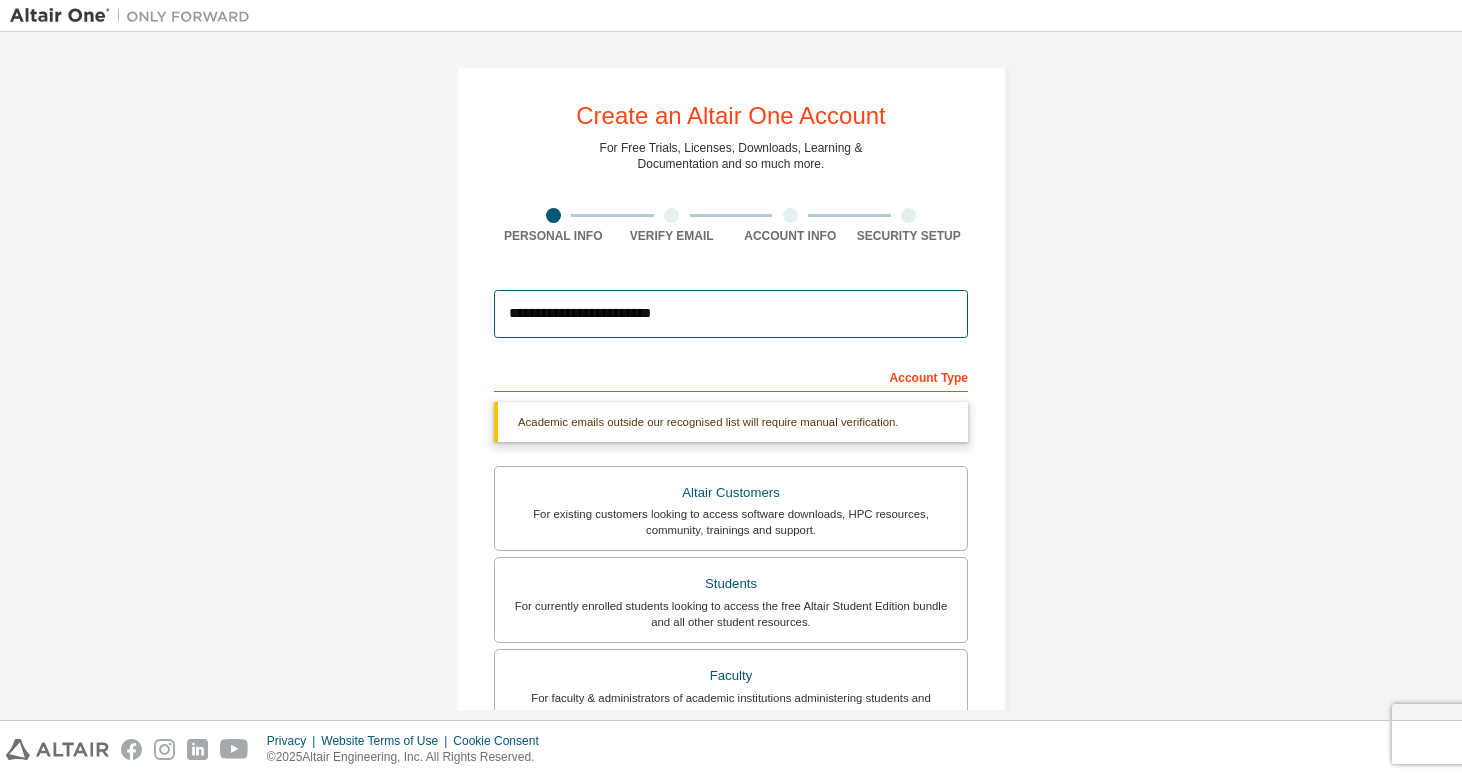 click on "**********" at bounding box center [731, 314] 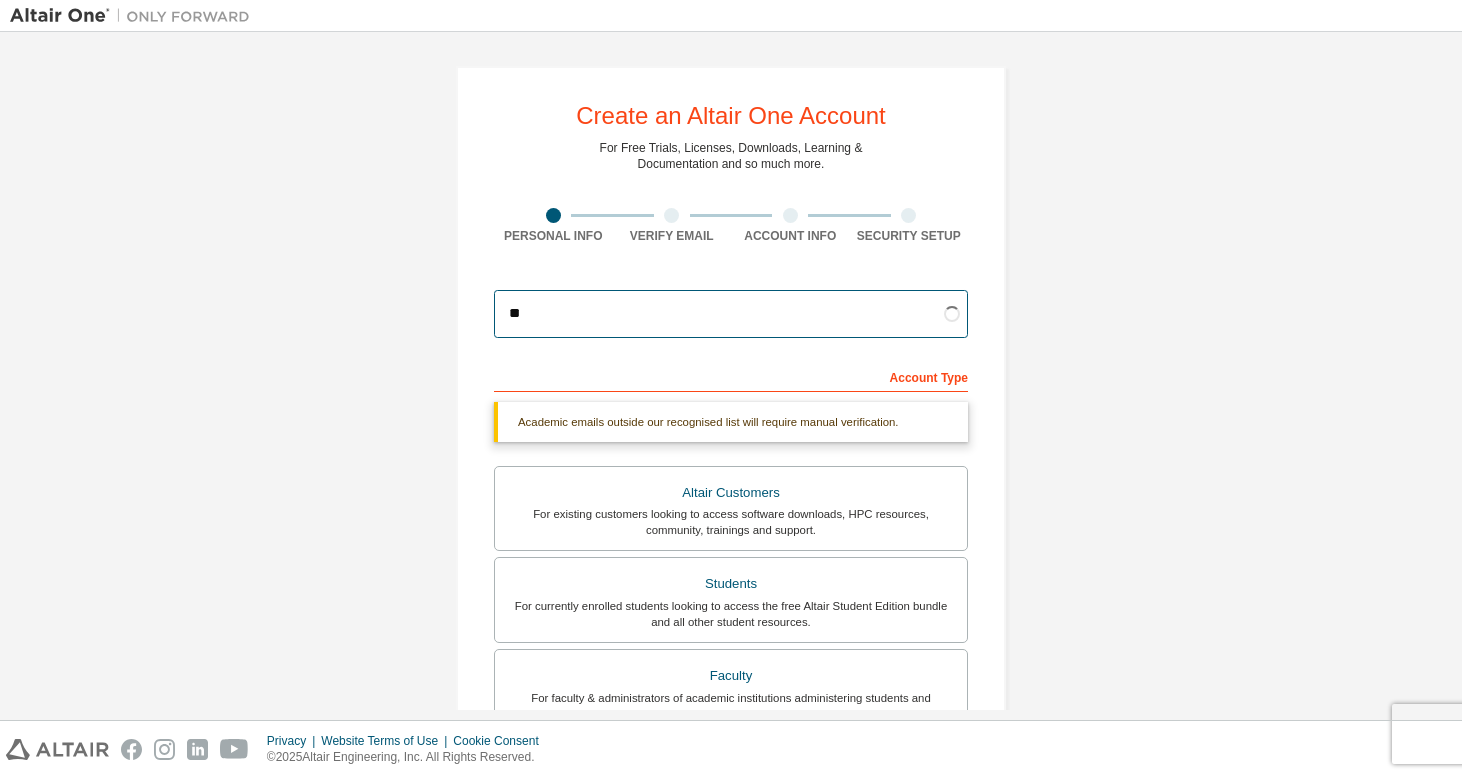 type on "*" 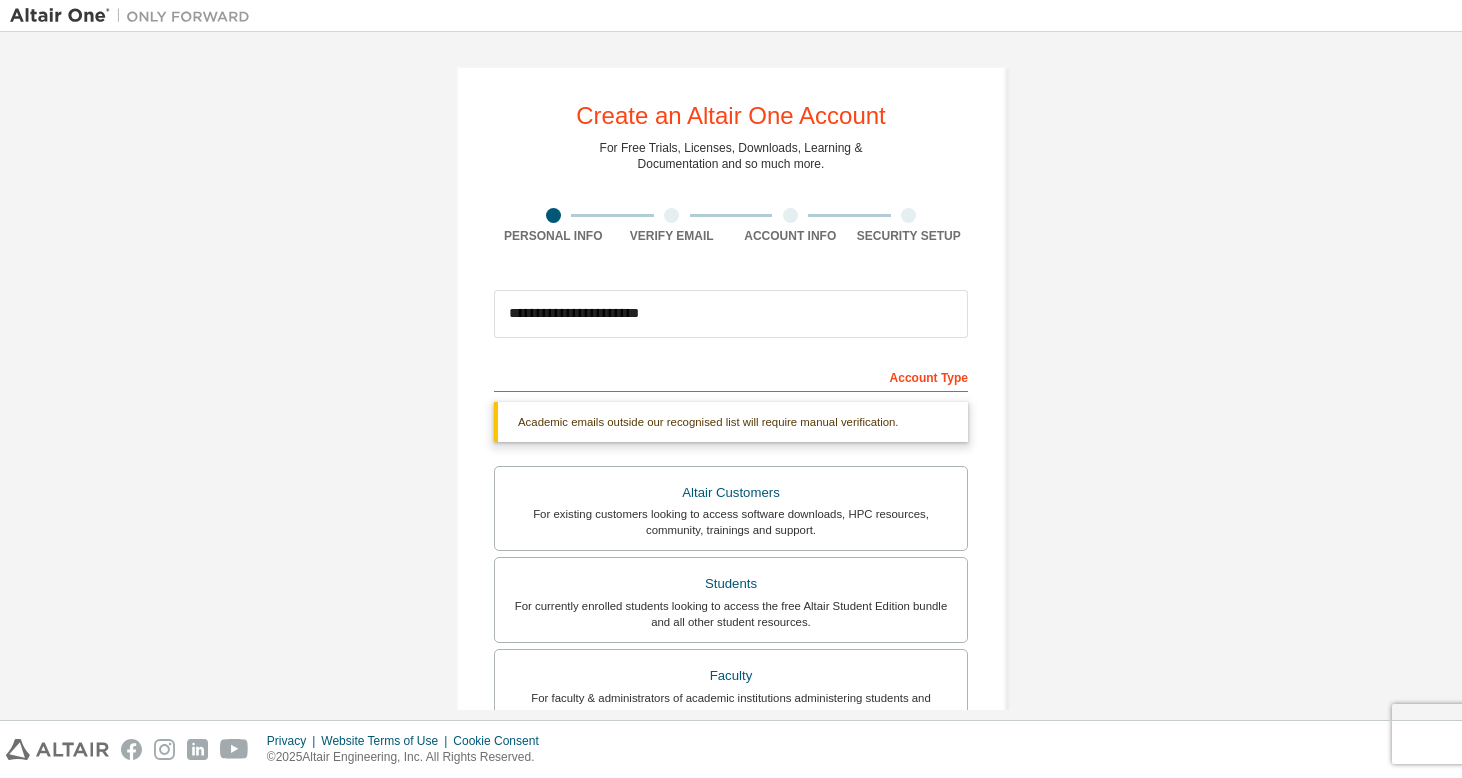click on "Account Type" at bounding box center [731, 376] 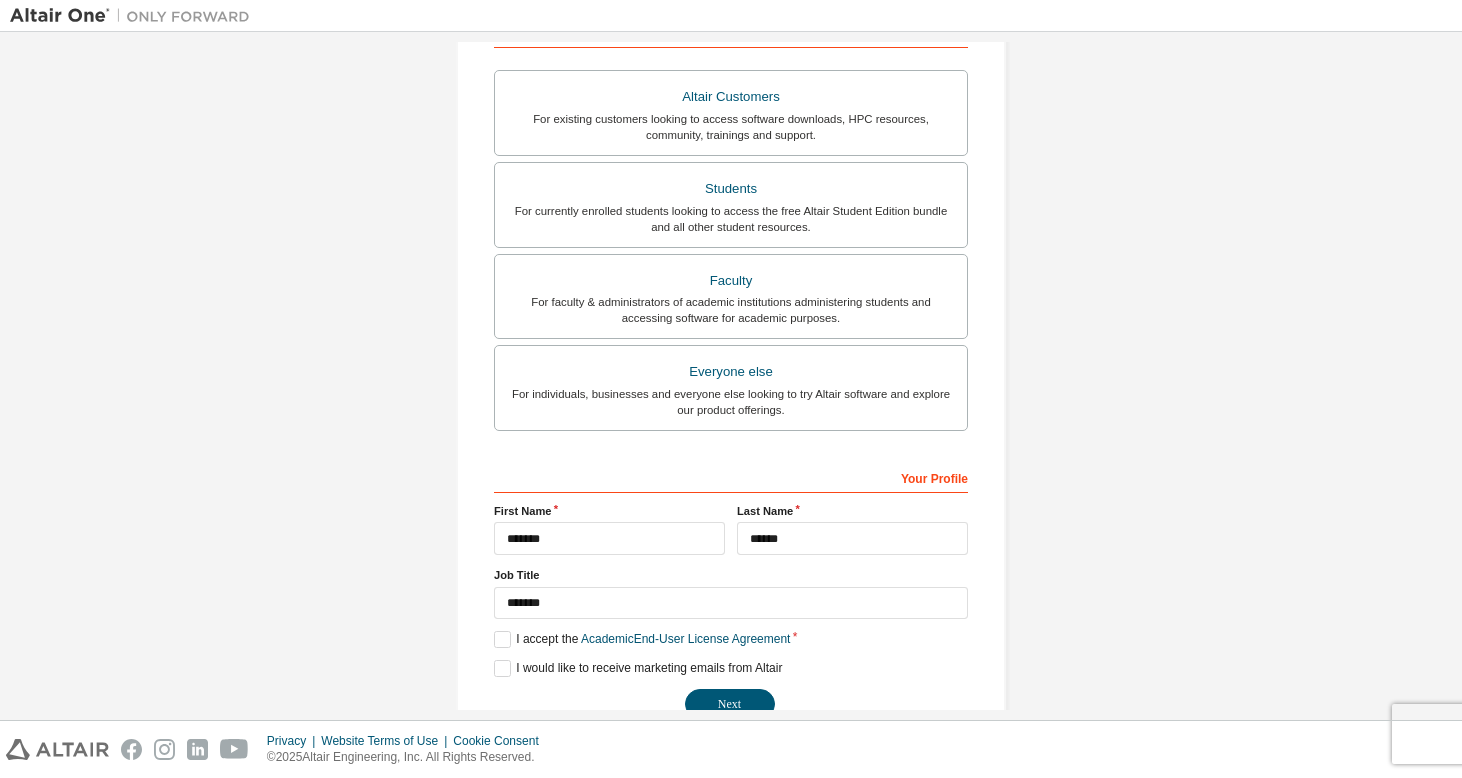 scroll, scrollTop: 391, scrollLeft: 0, axis: vertical 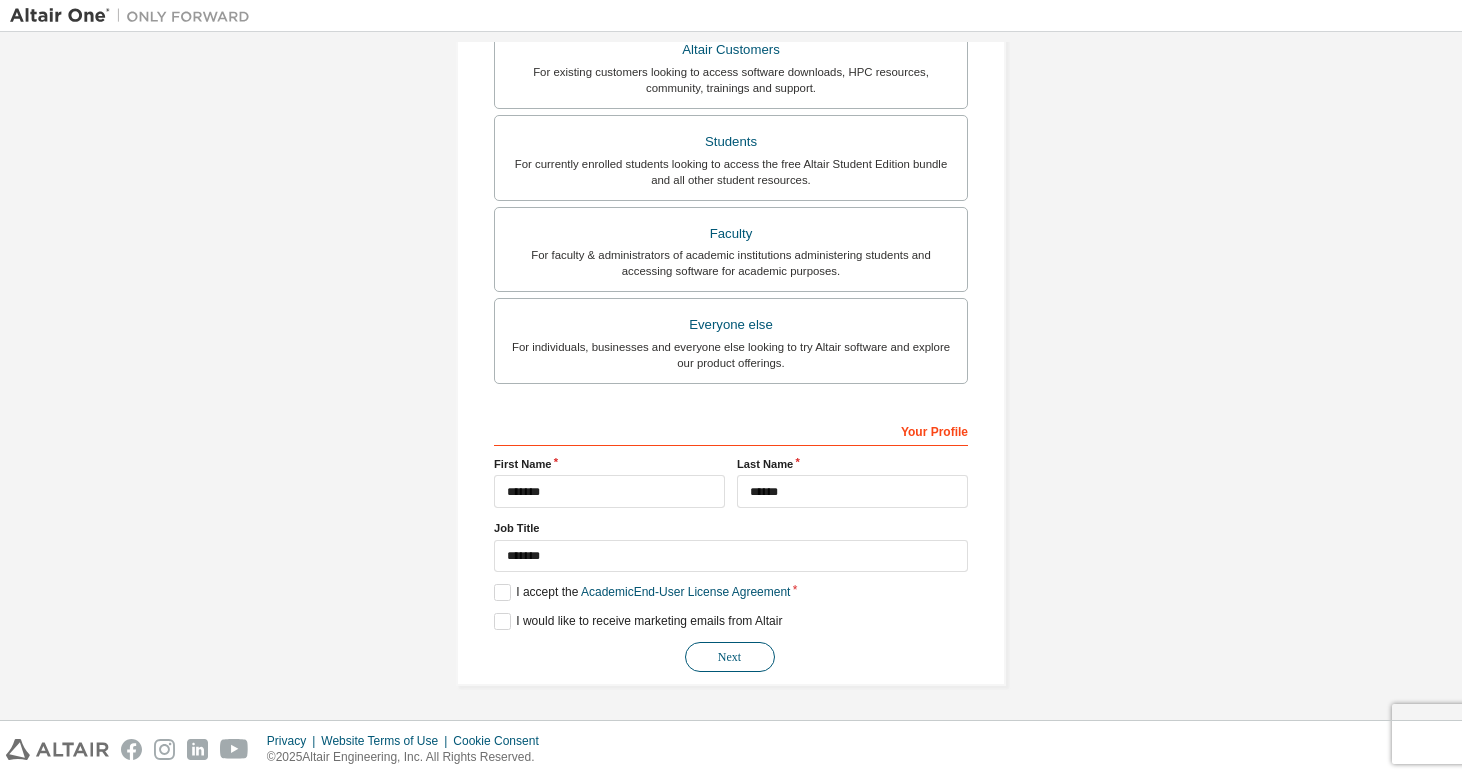 click on "Next" at bounding box center [730, 657] 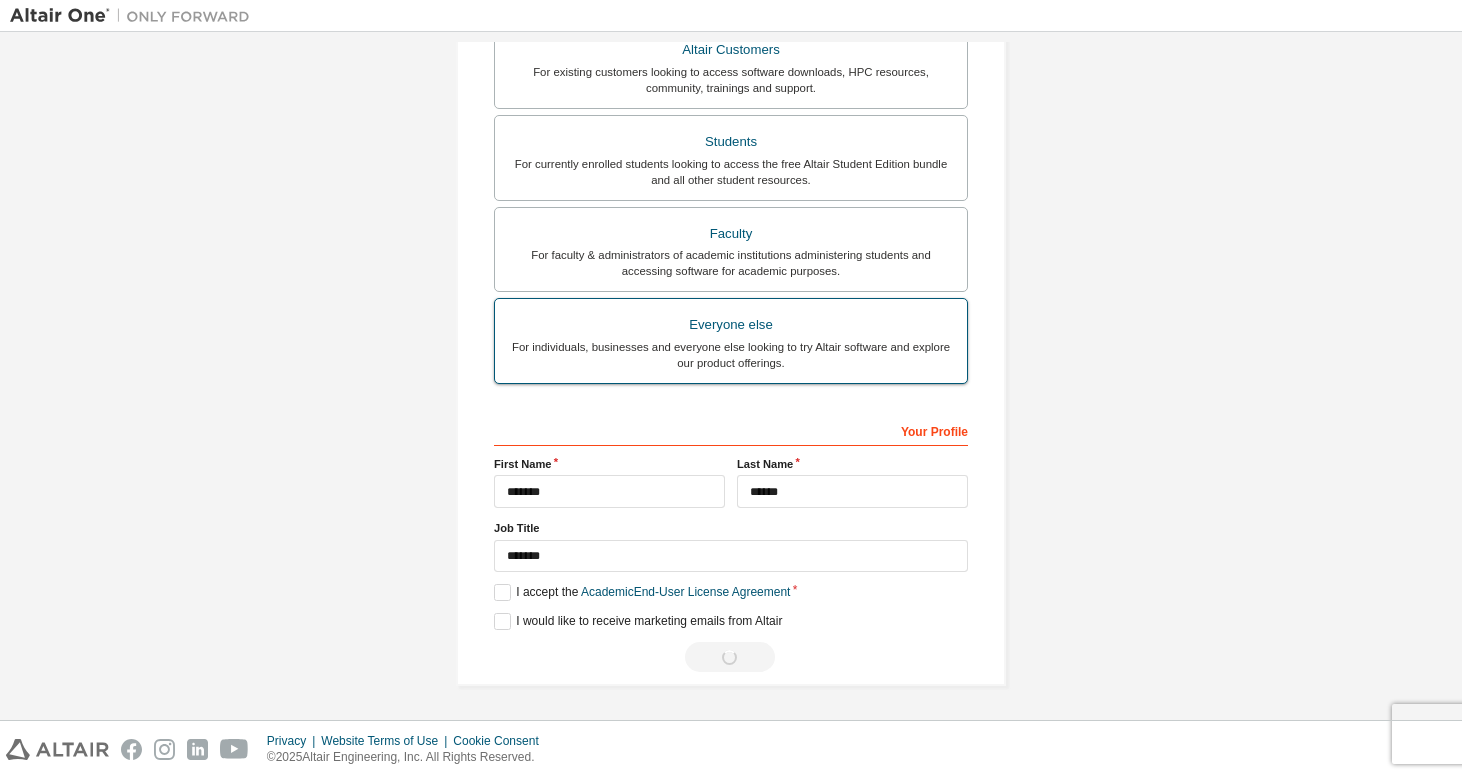 scroll, scrollTop: 0, scrollLeft: 0, axis: both 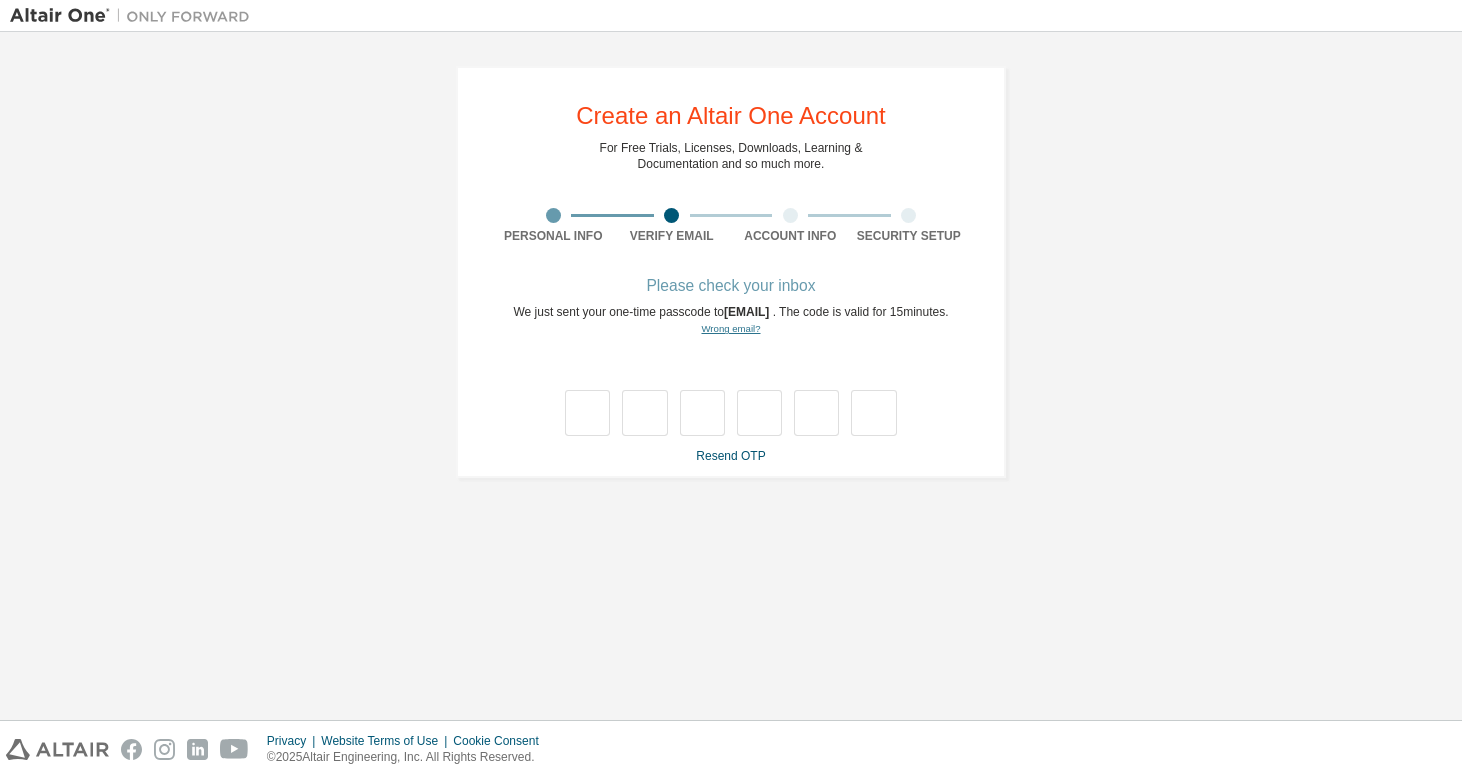 click on "Wrong email?" at bounding box center (730, 328) 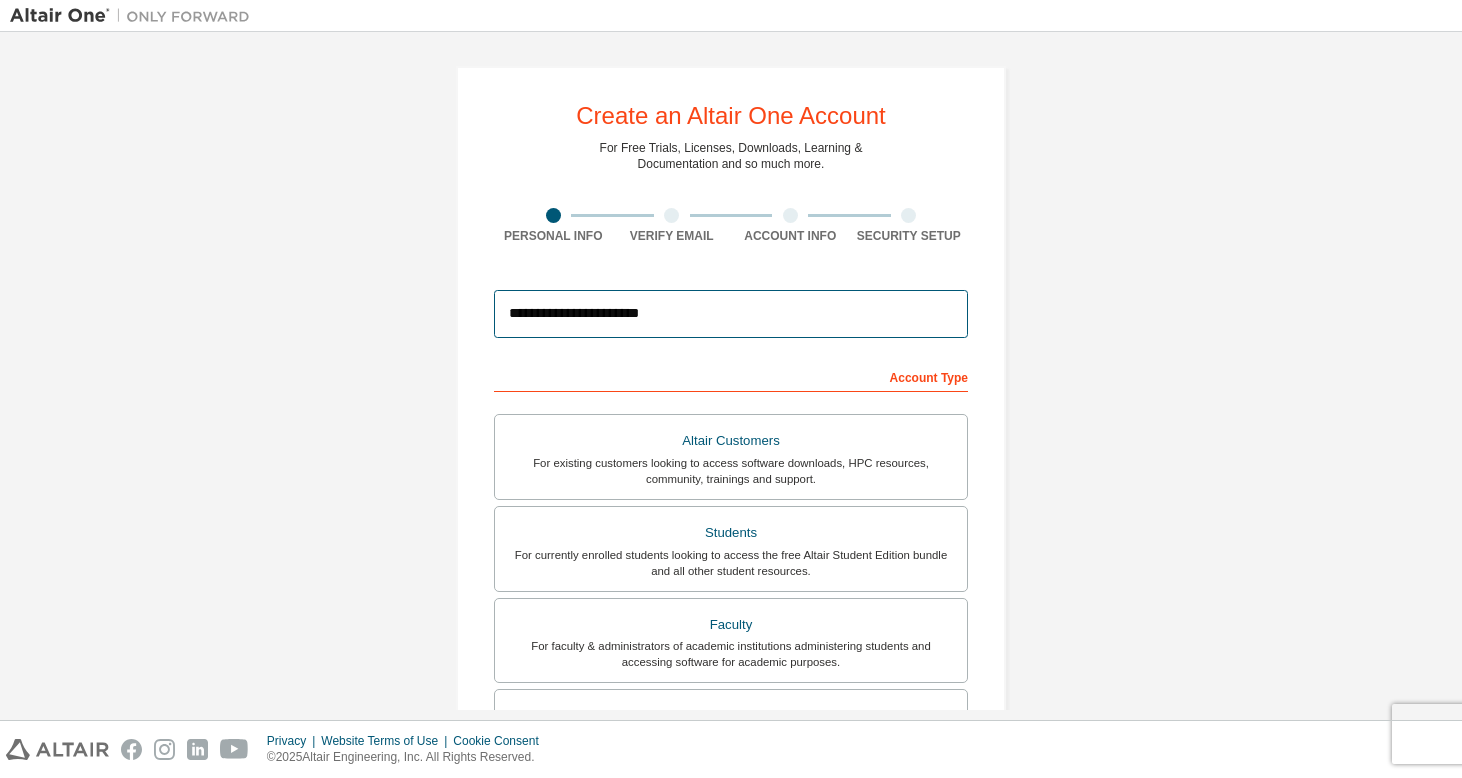 click on "**********" at bounding box center [731, 314] 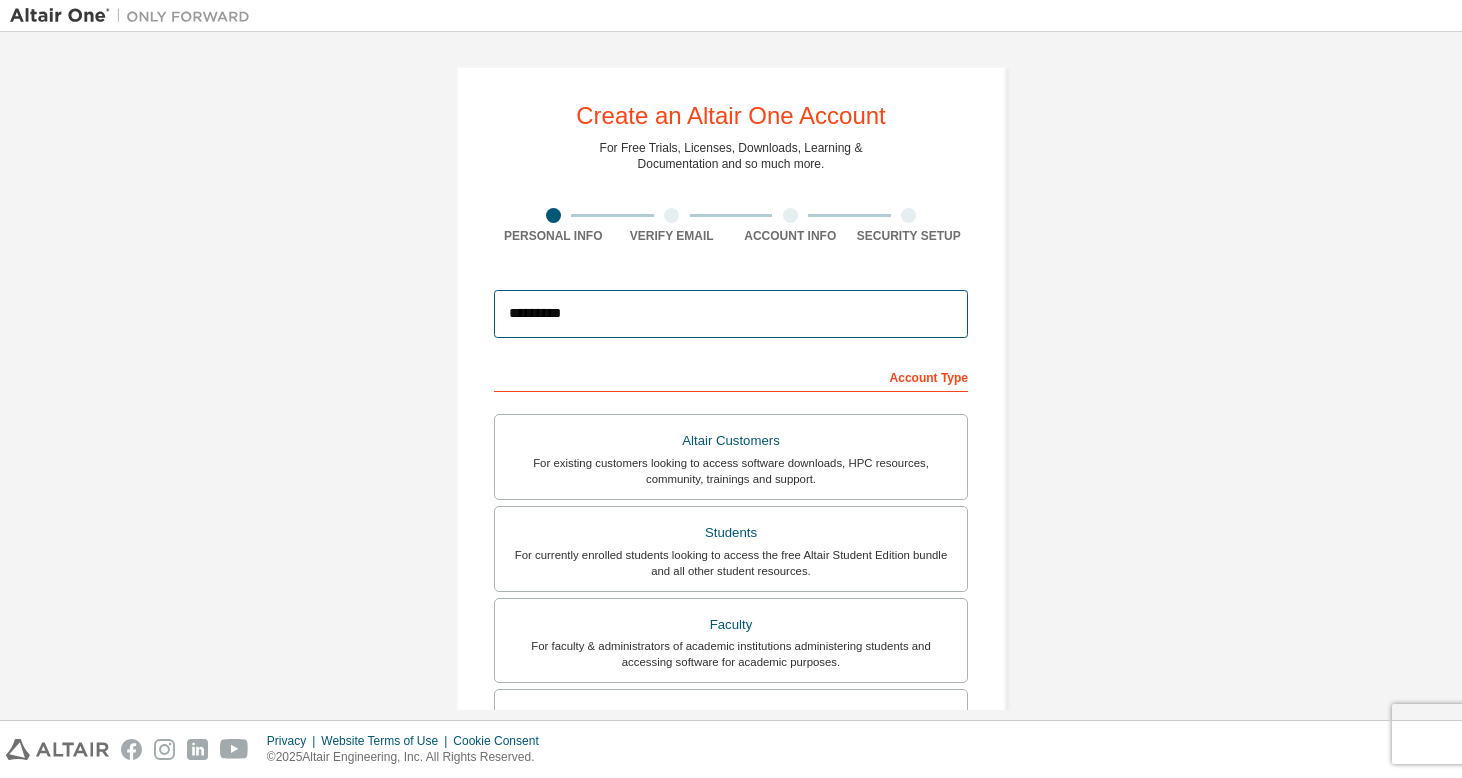 type on "**********" 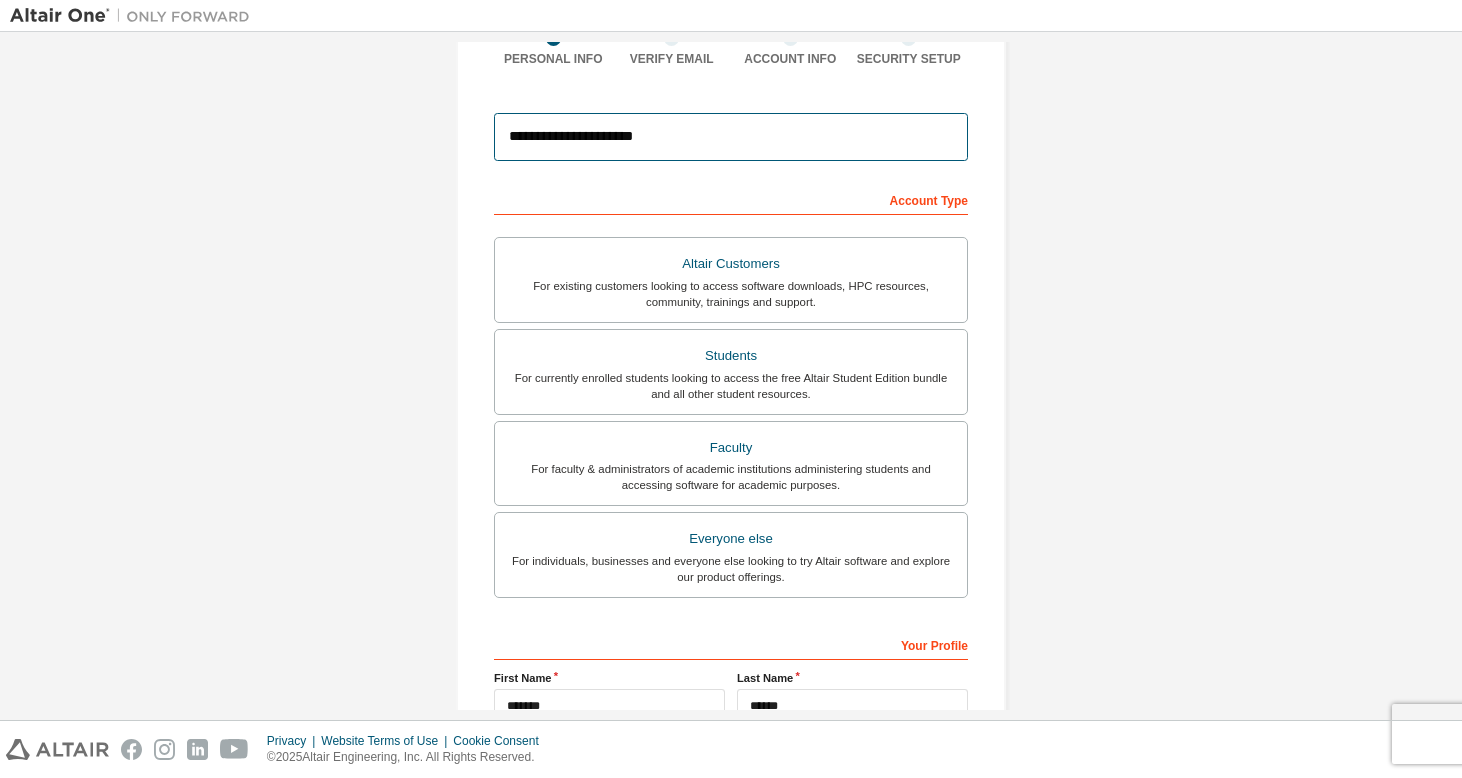 scroll, scrollTop: 0, scrollLeft: 0, axis: both 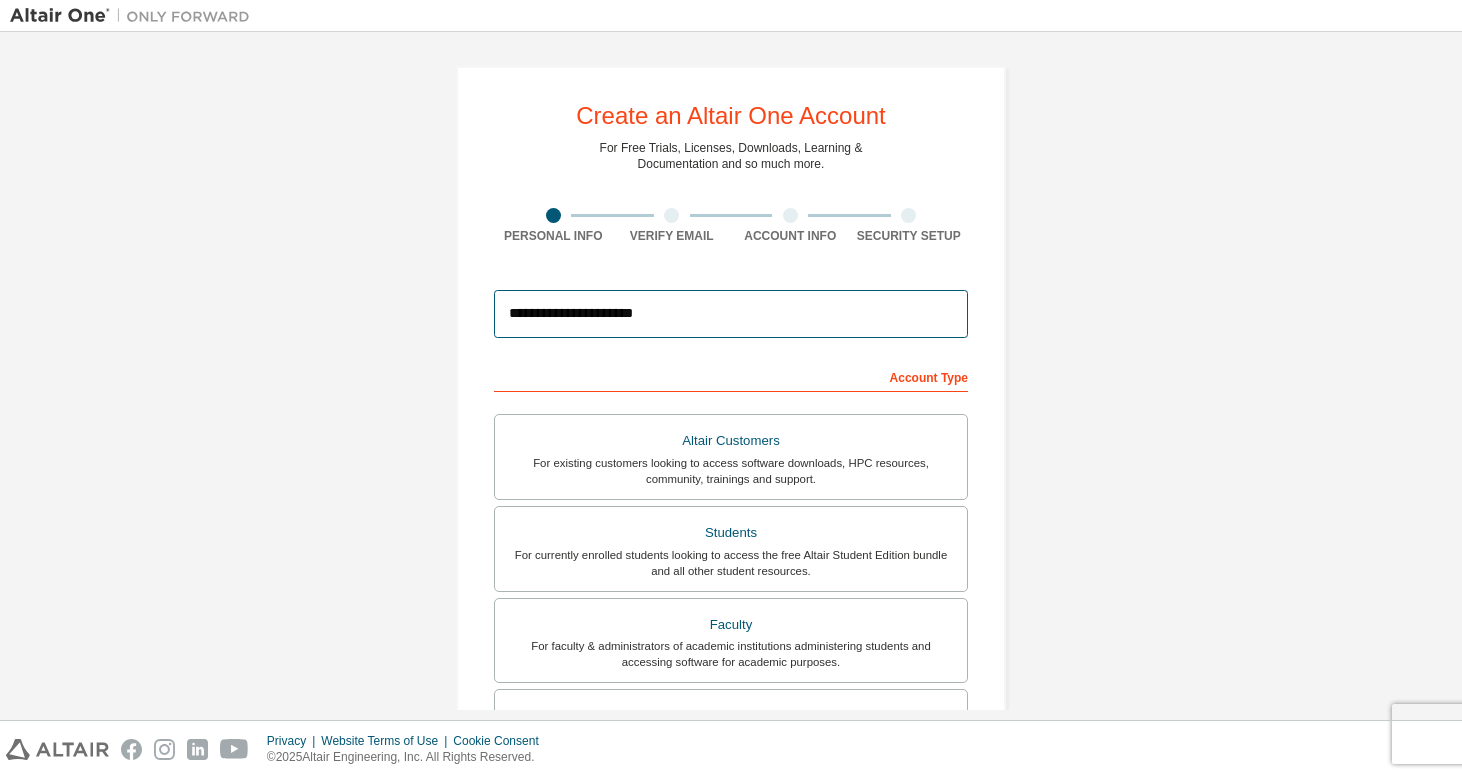 click on "**********" at bounding box center (731, 314) 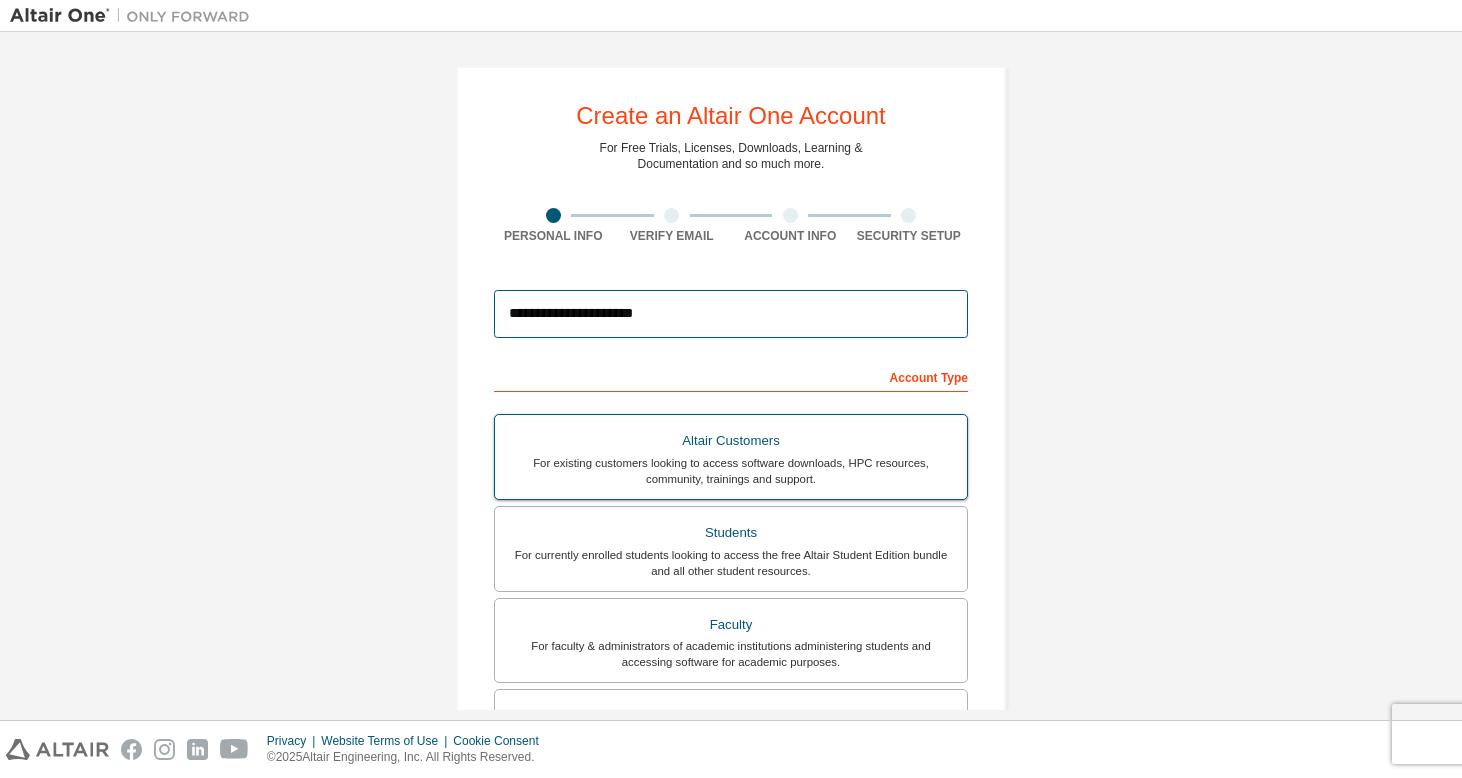 scroll, scrollTop: 391, scrollLeft: 0, axis: vertical 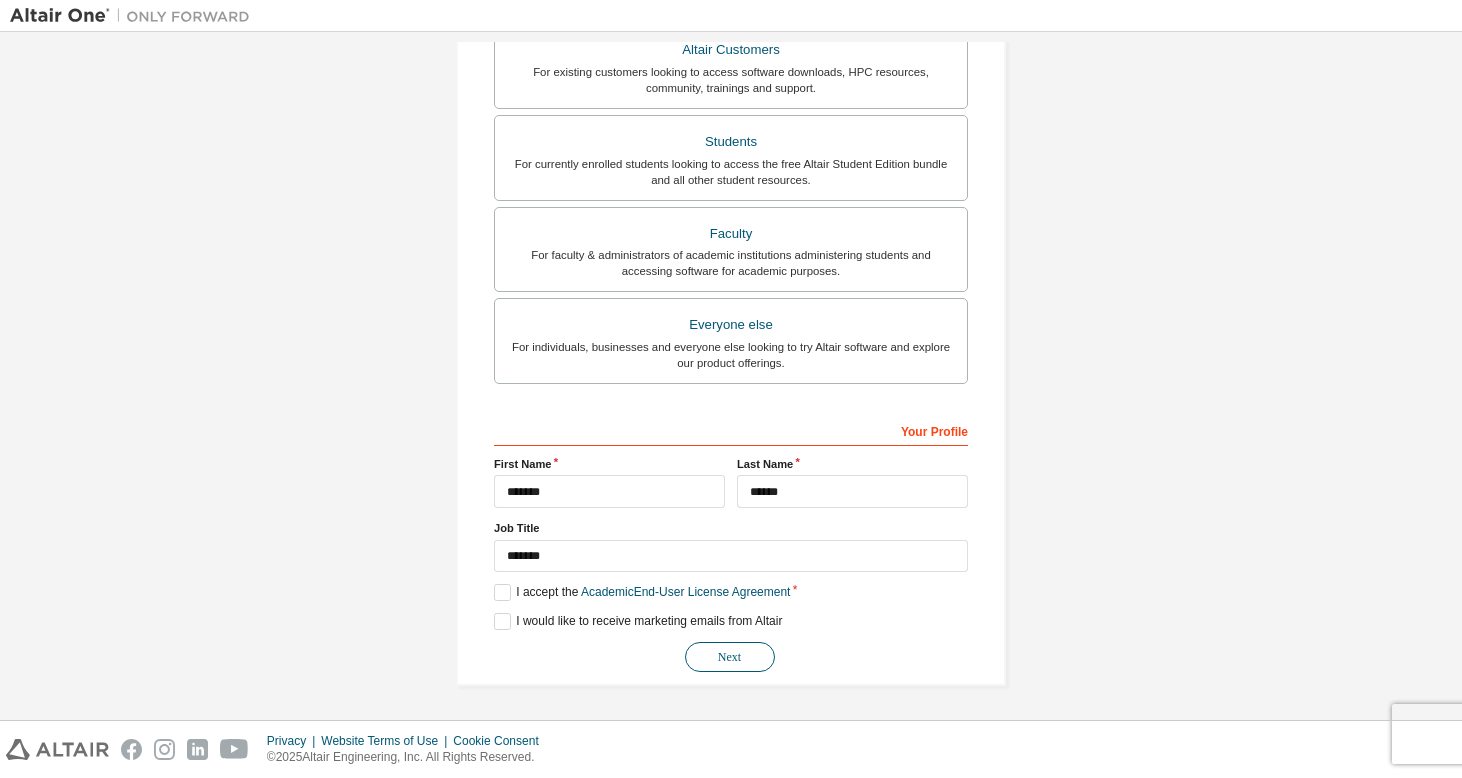 click on "Next" at bounding box center [730, 657] 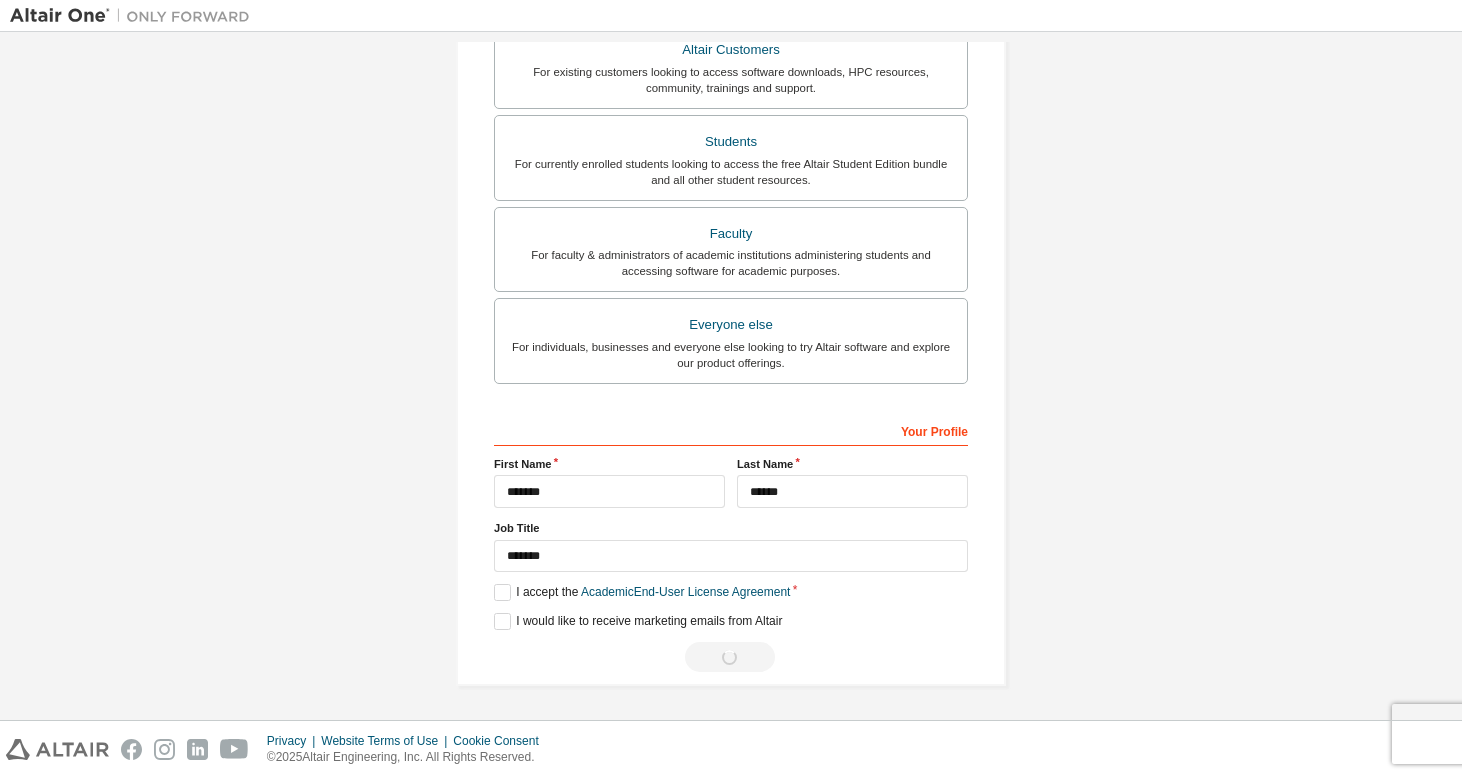 scroll, scrollTop: 0, scrollLeft: 0, axis: both 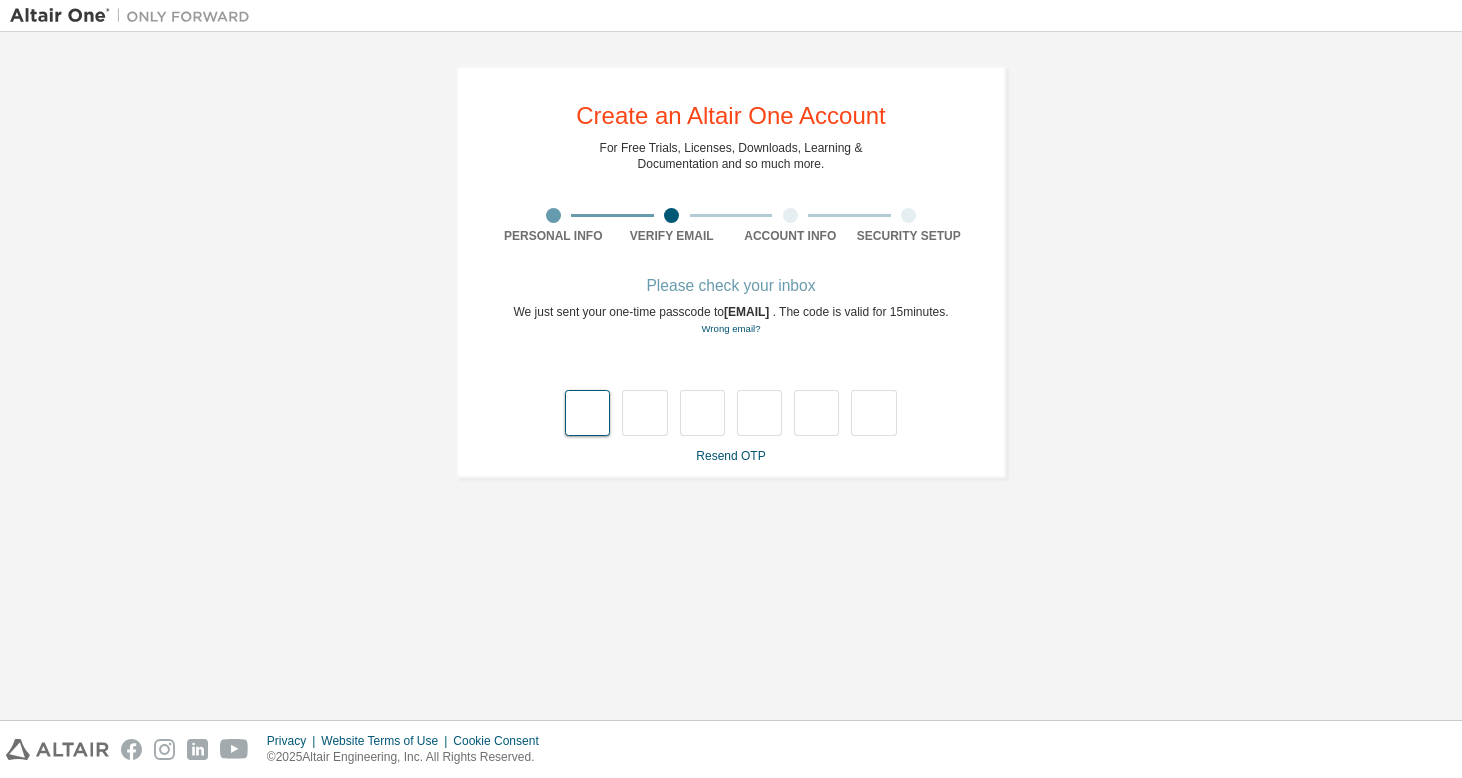 type on "*" 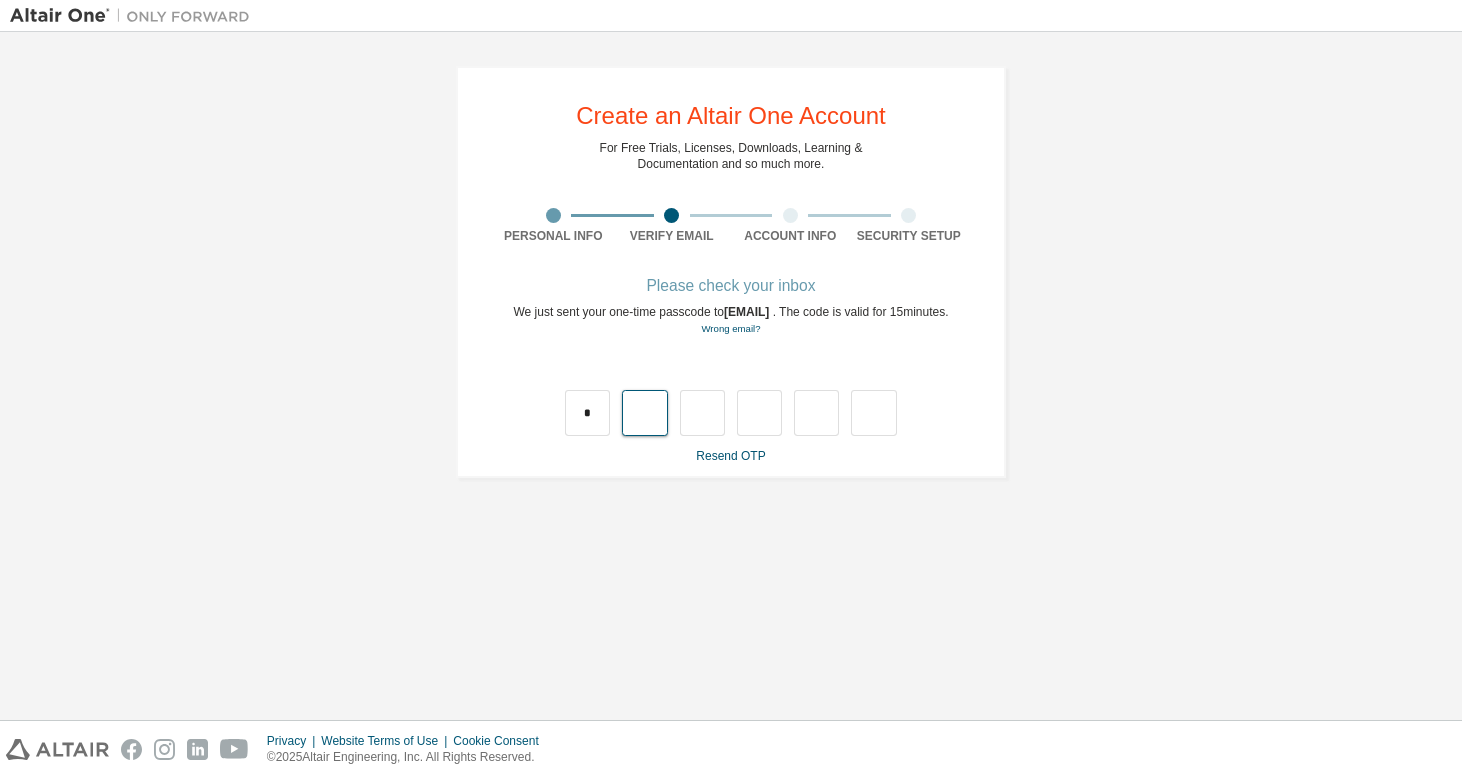 type on "*" 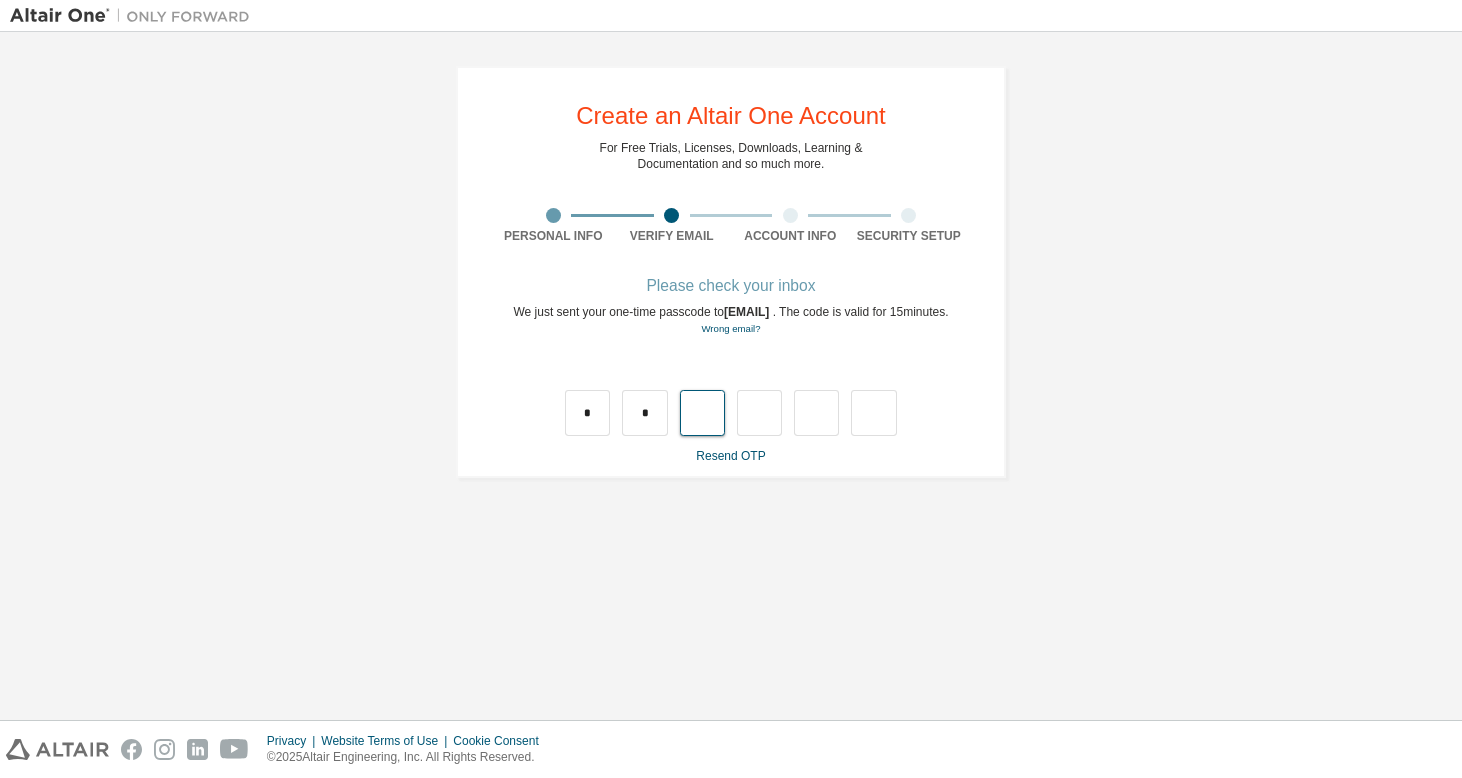type on "*" 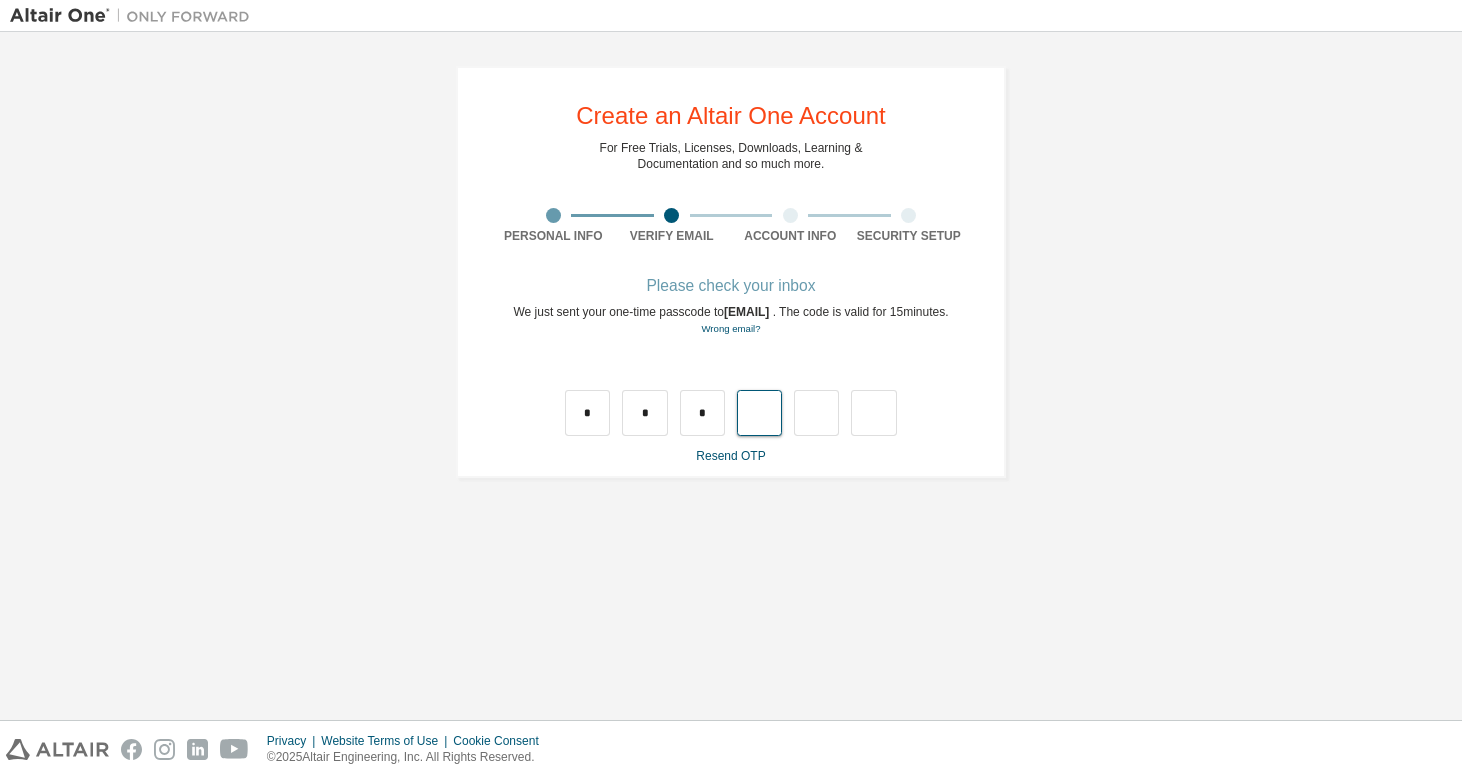 type on "*" 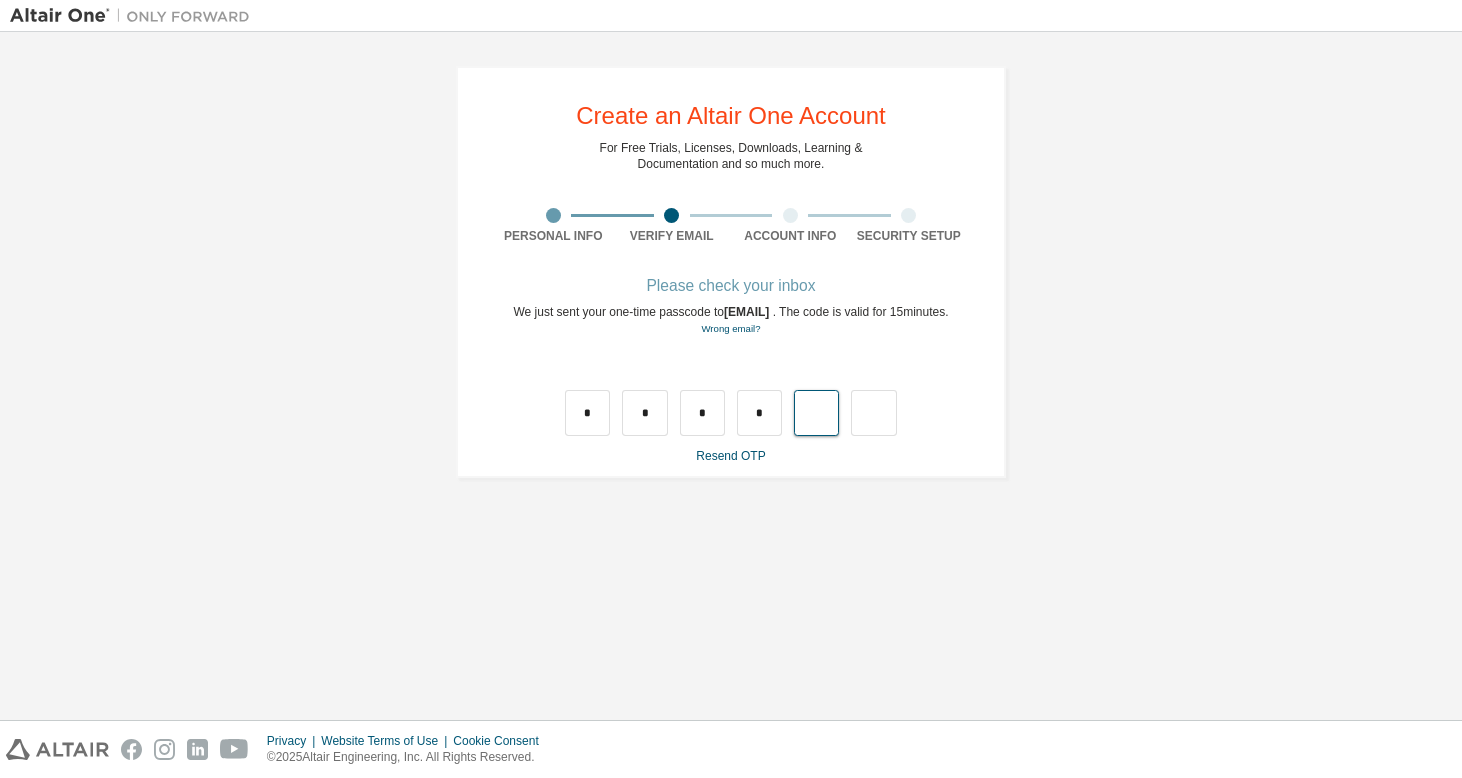 type on "*" 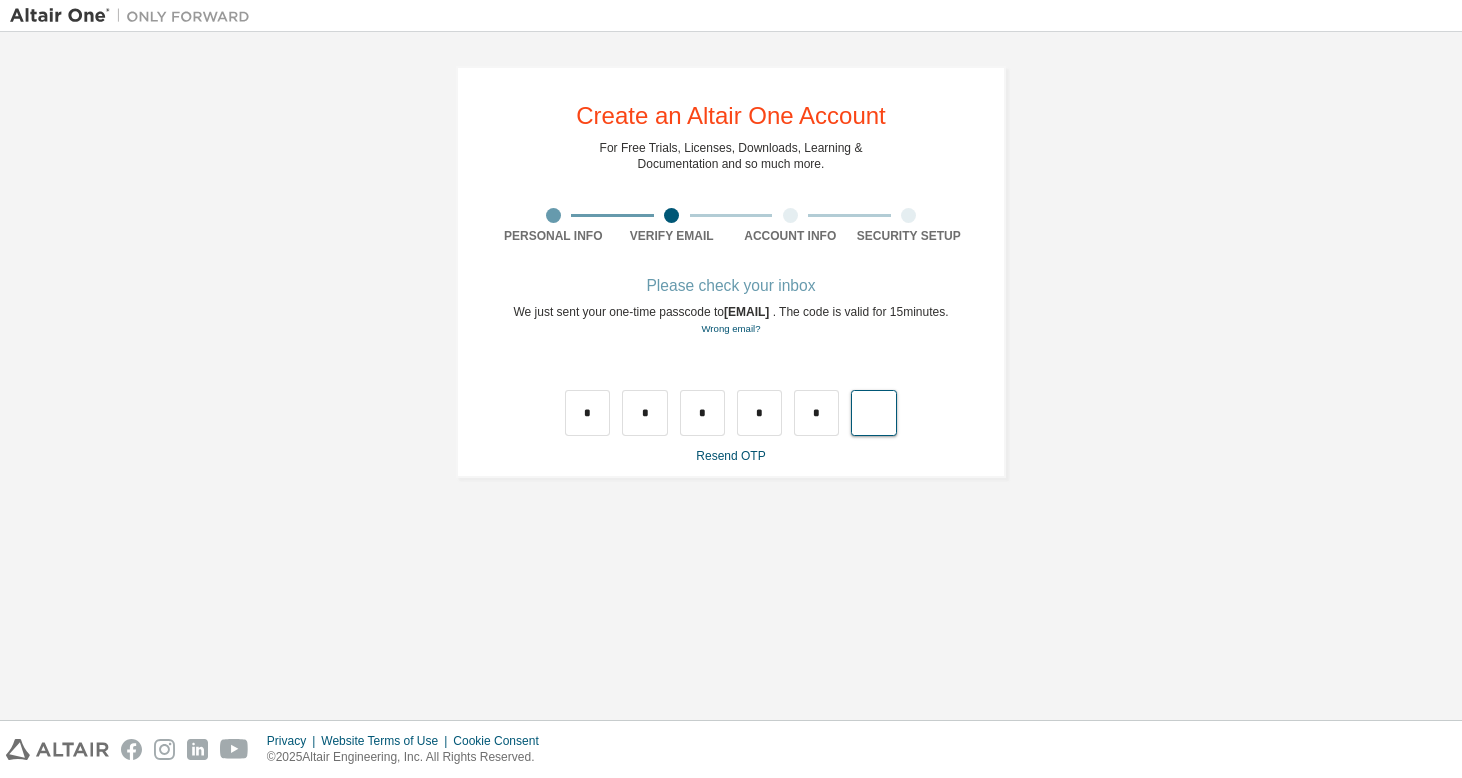 type on "*" 